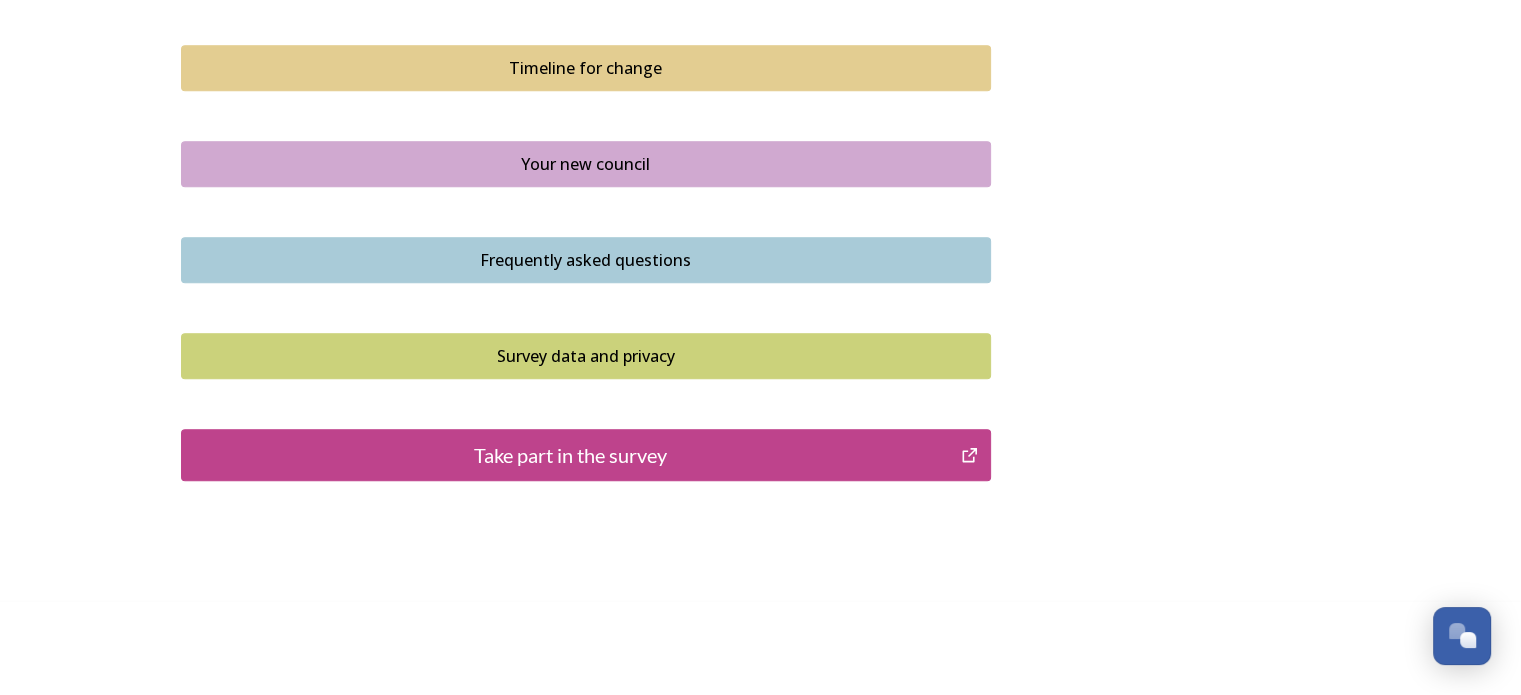 scroll, scrollTop: 1453, scrollLeft: 0, axis: vertical 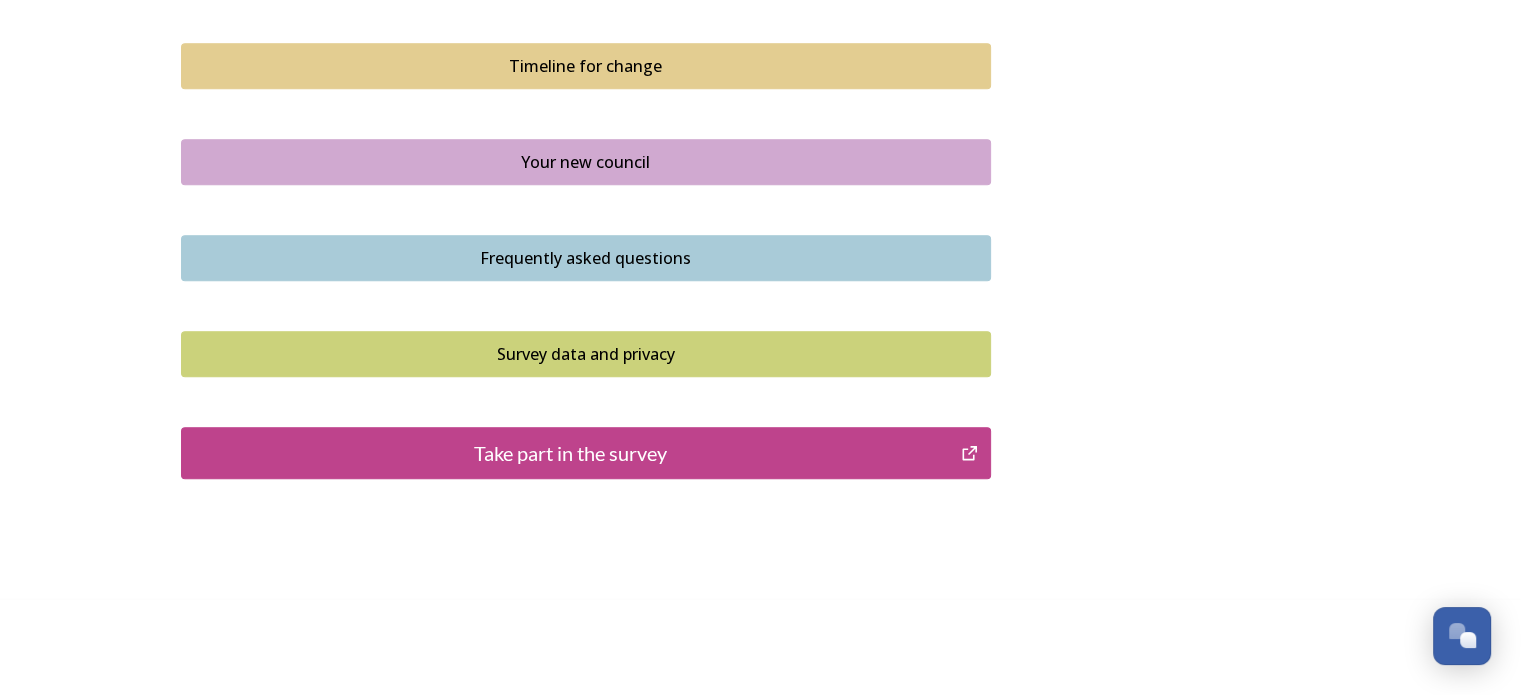 click on "Take part in the survey" at bounding box center [571, 453] 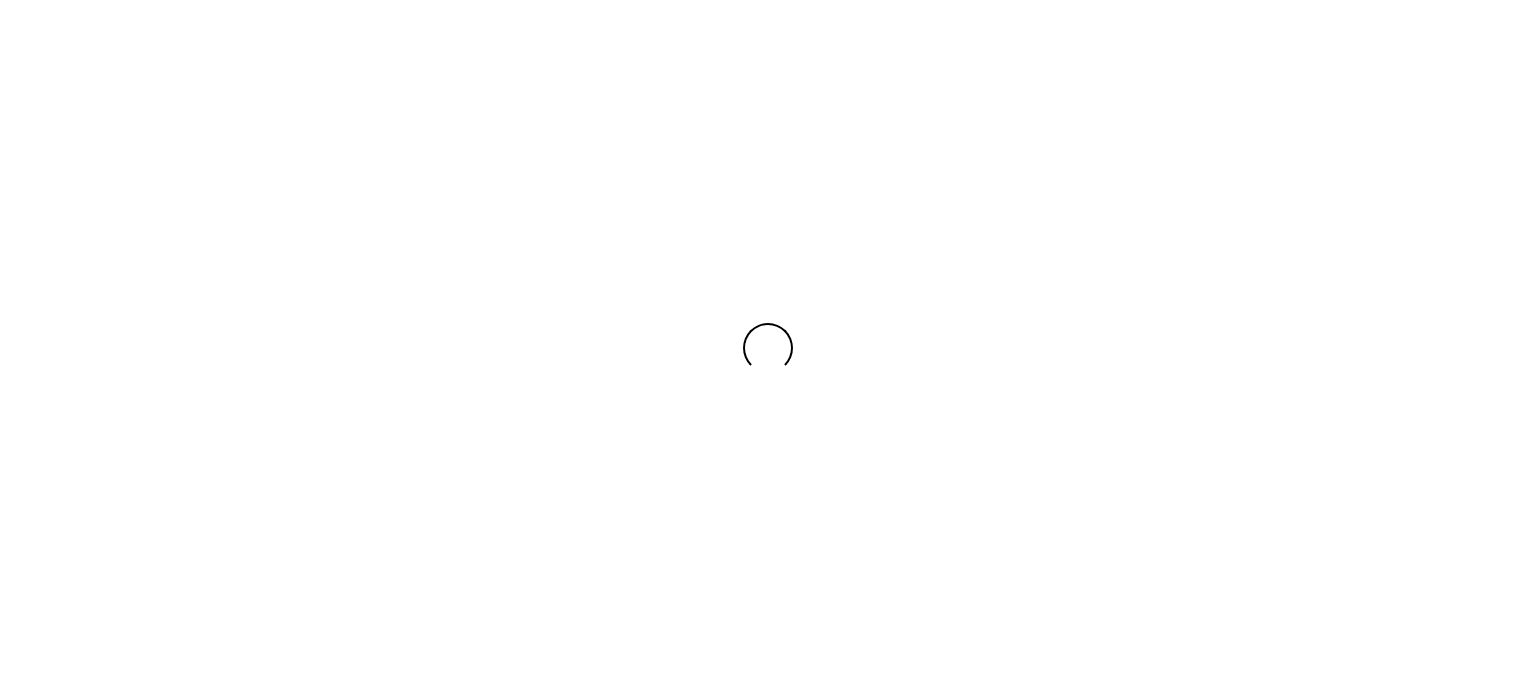scroll, scrollTop: 0, scrollLeft: 0, axis: both 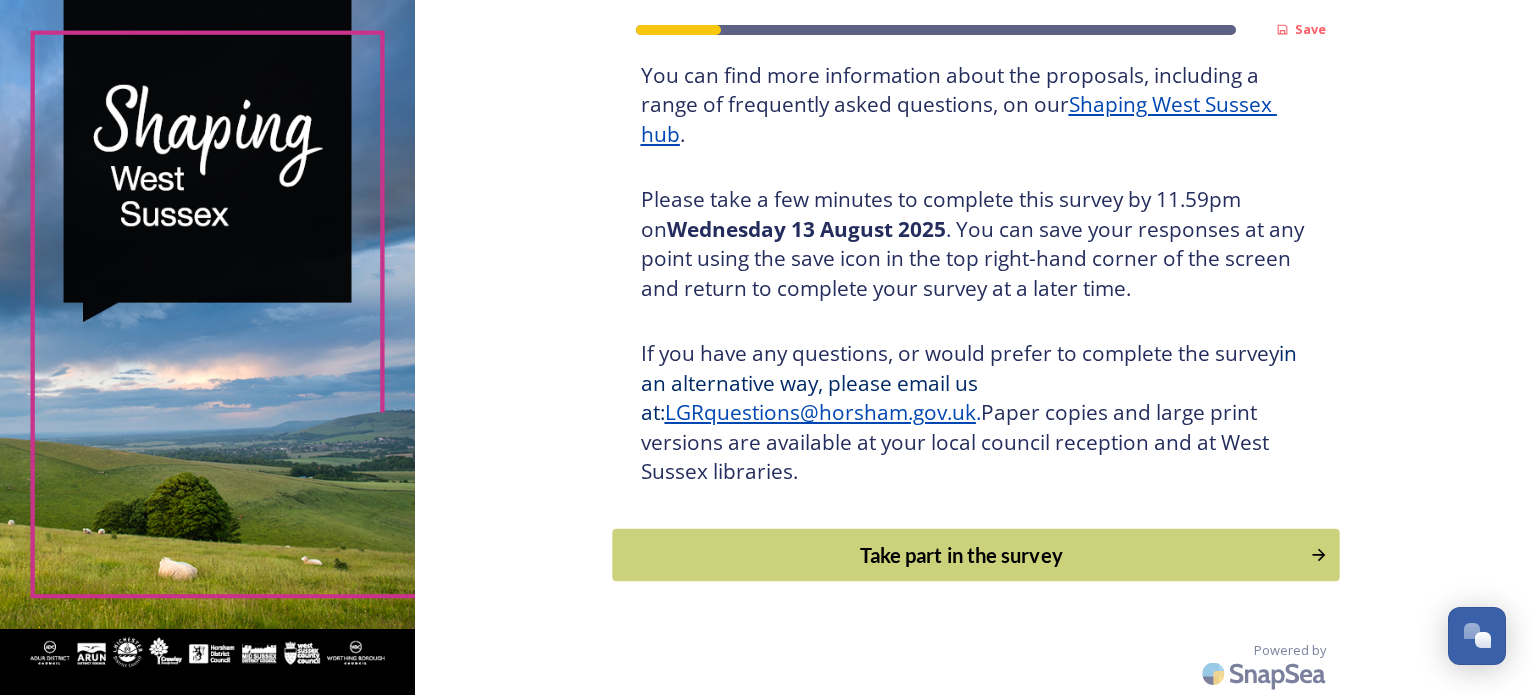 click on "Take part in the survey" at bounding box center [961, 555] 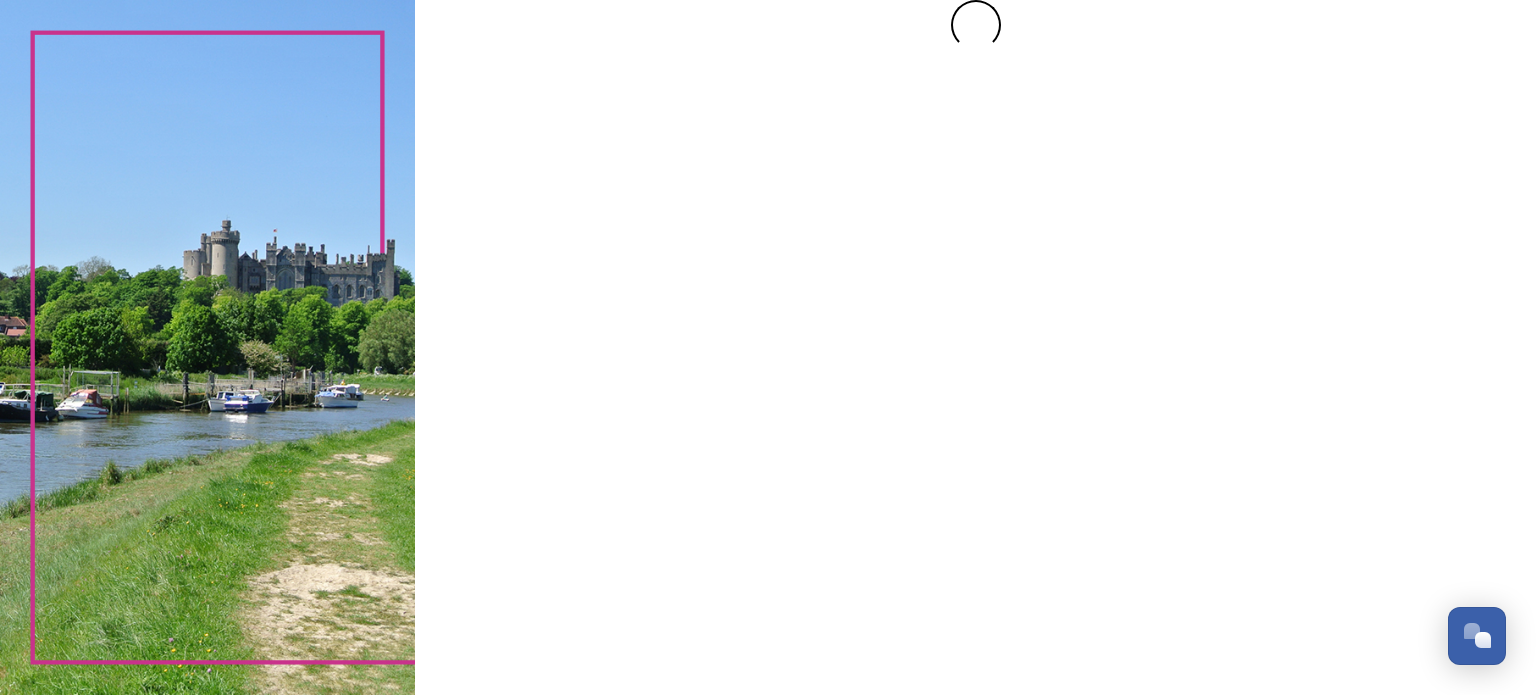 scroll, scrollTop: 0, scrollLeft: 0, axis: both 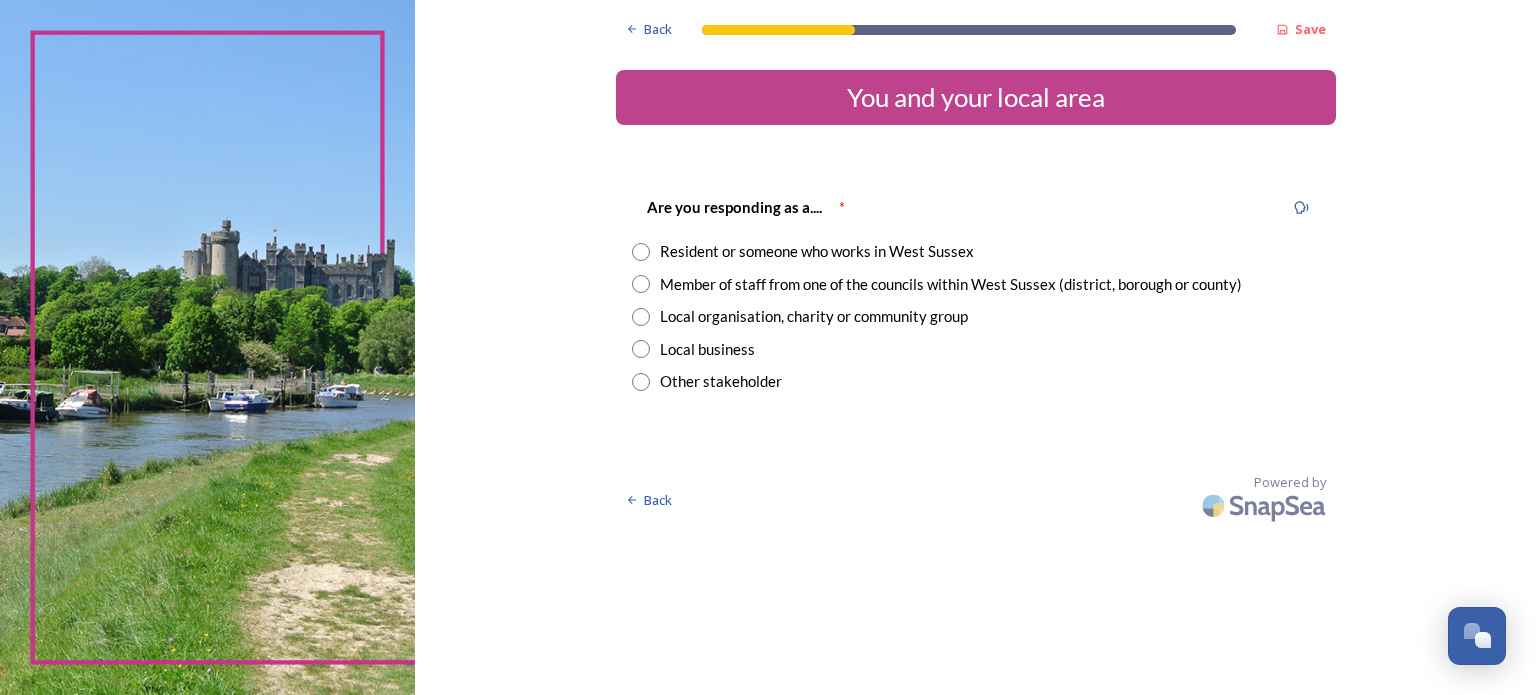 click at bounding box center (641, 252) 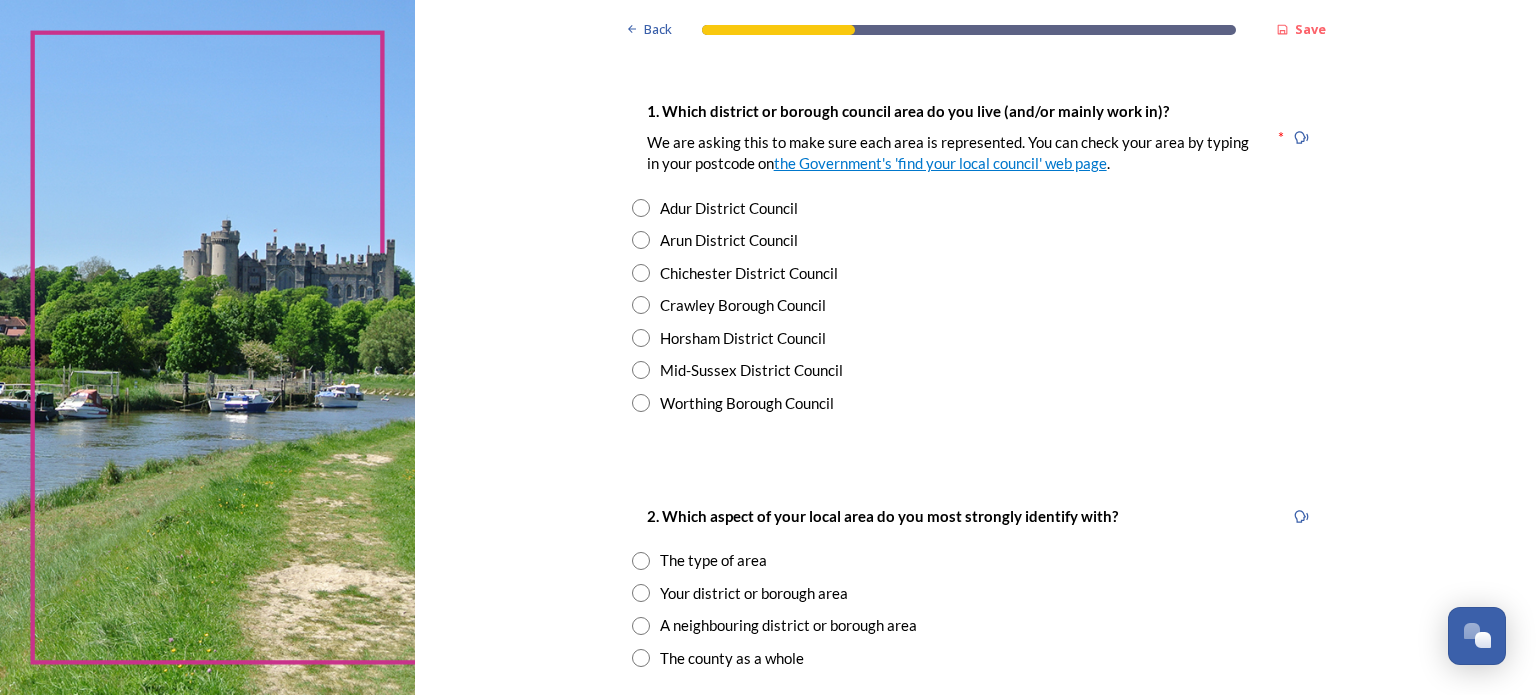 scroll, scrollTop: 400, scrollLeft: 0, axis: vertical 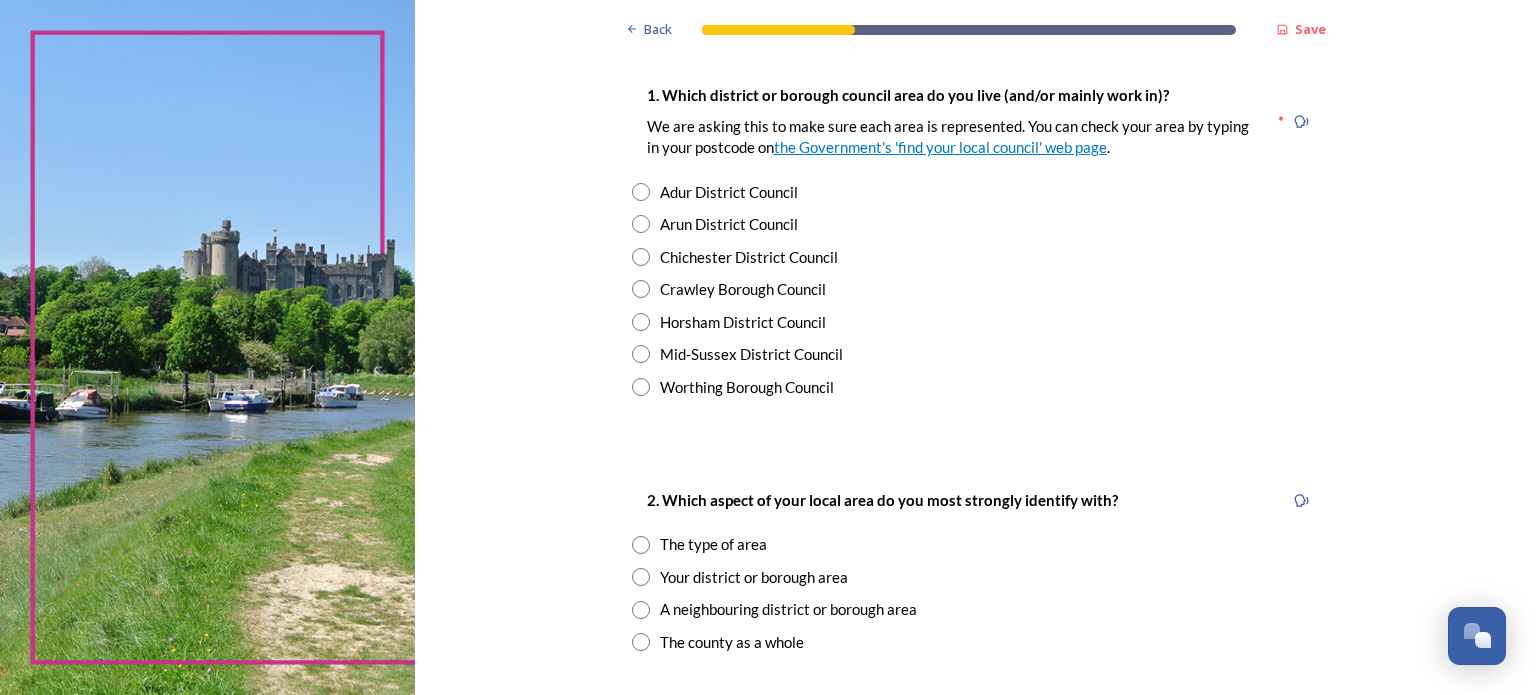 click on "1. Which district or borough council area do you live (and/or mainly work in)? We are asking this to make sure each area is represented. You can check your area by typing in your postcode on the Government's 'find your local council' web page . * Adur District Council Arun District Council Chichester District Council Crawley Borough Council Horsham District Council Mid-Sussex District Council Worthing Borough Council" at bounding box center [976, 240] 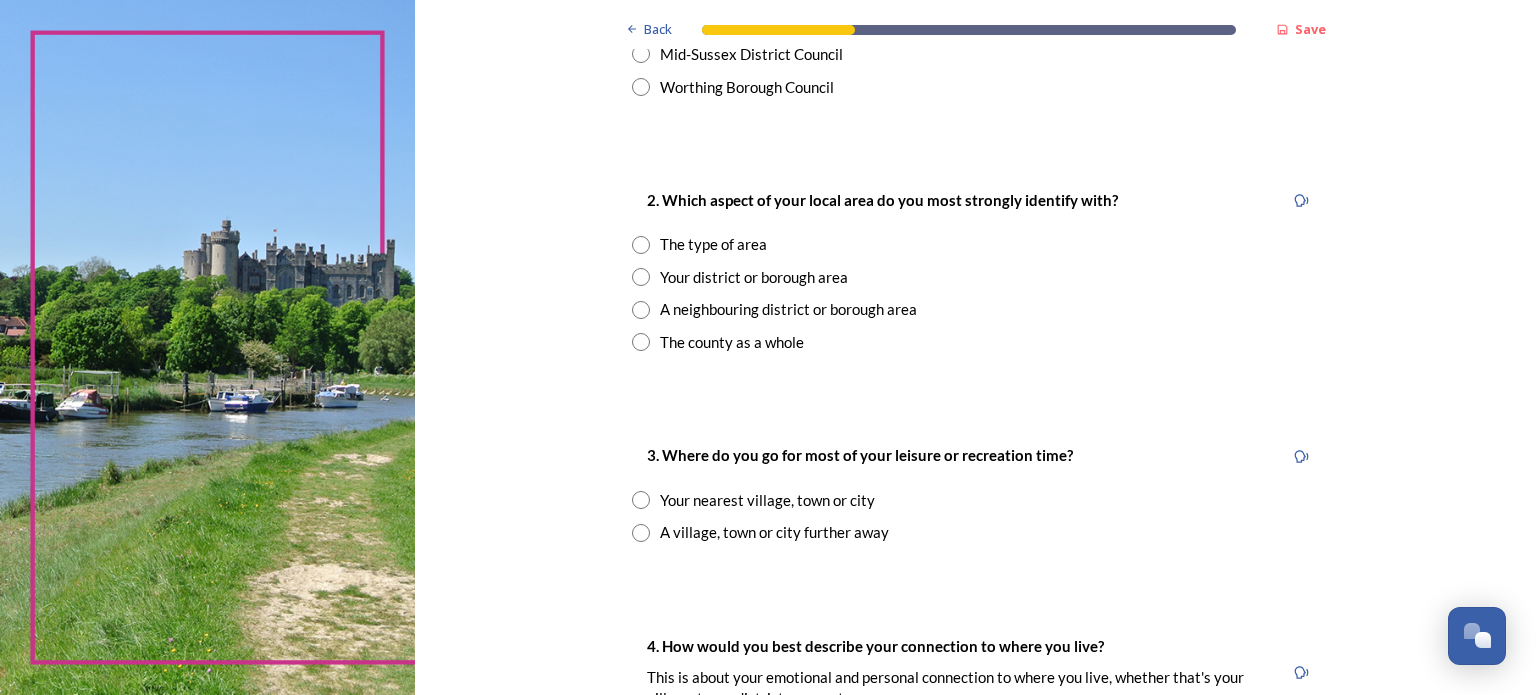 scroll, scrollTop: 600, scrollLeft: 0, axis: vertical 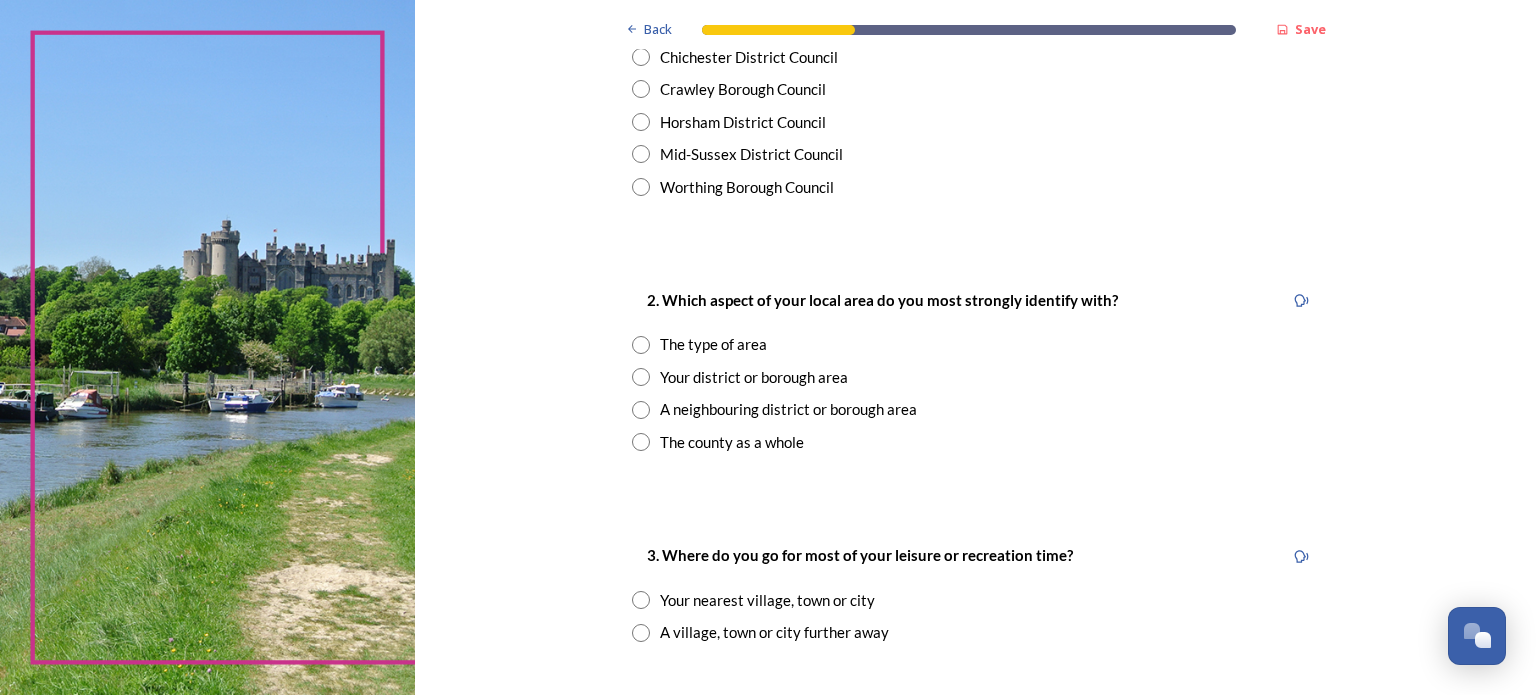 click on "2. Which aspect of your local area do you most strongly identify with? The type of area Your district or borough area A neighbouring district or borough area The county as a whole" at bounding box center [976, 370] 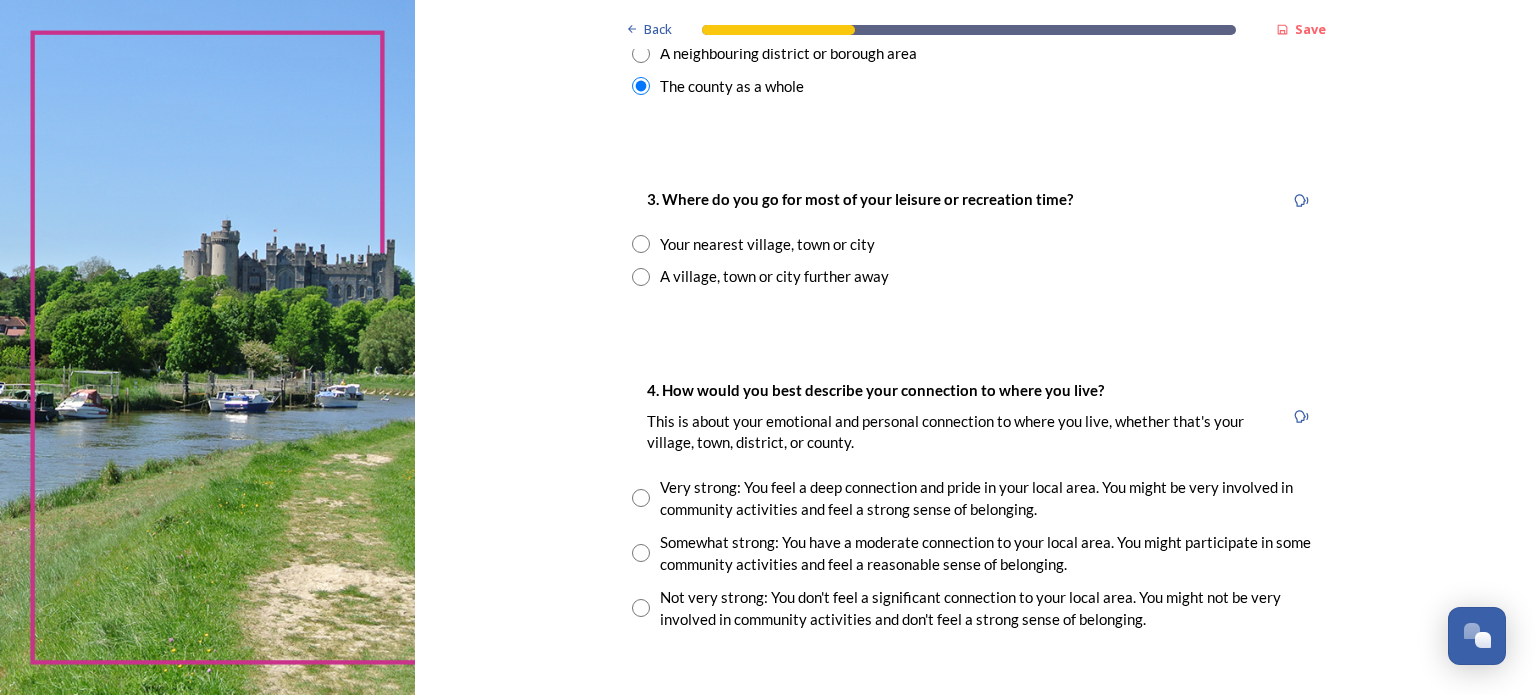 scroll, scrollTop: 1000, scrollLeft: 0, axis: vertical 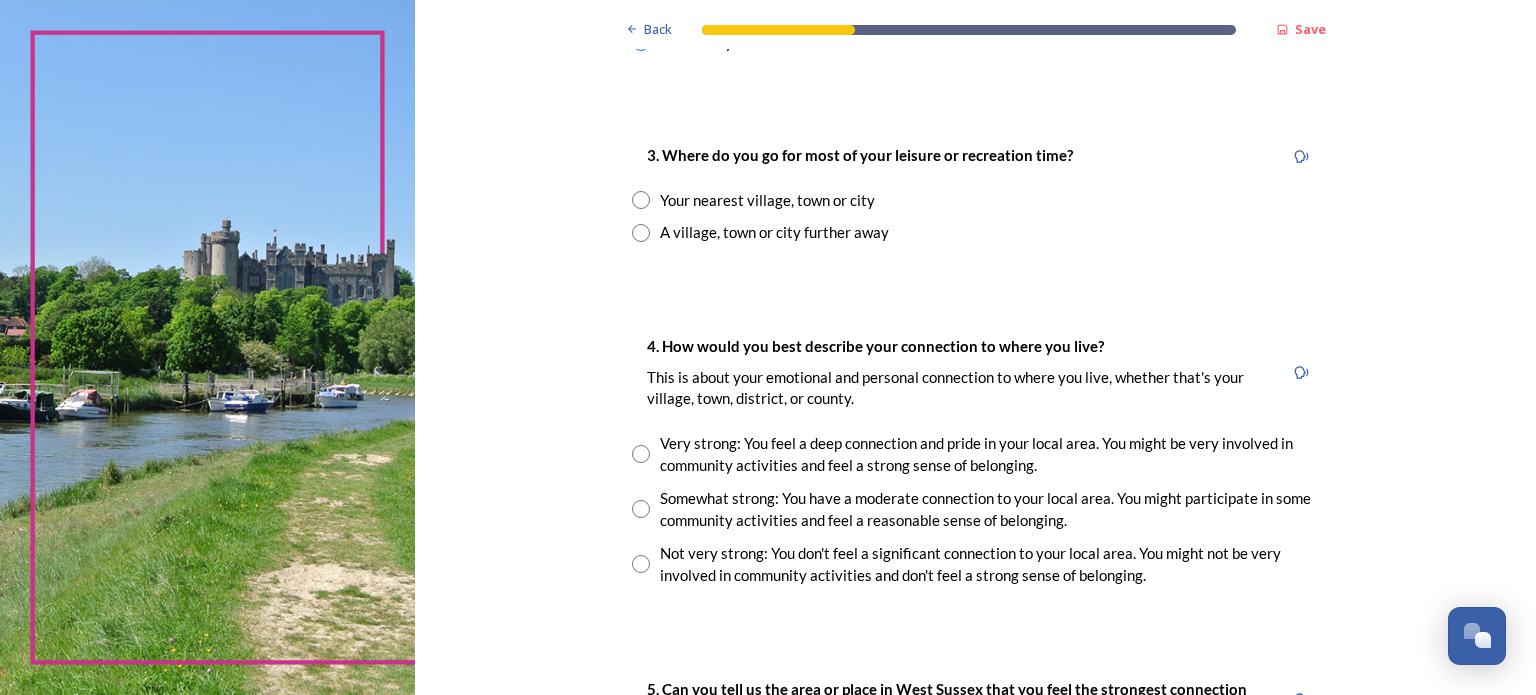 click at bounding box center (641, 200) 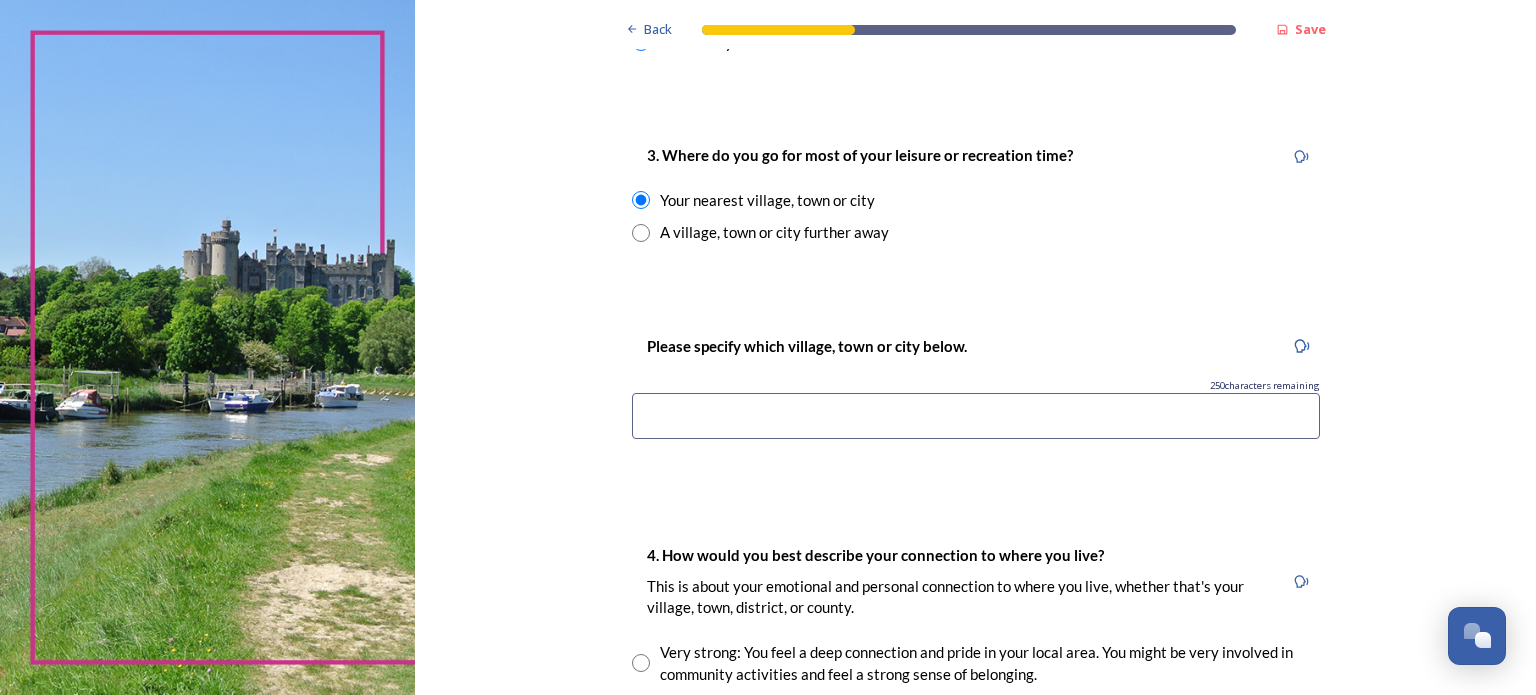 click at bounding box center [976, 416] 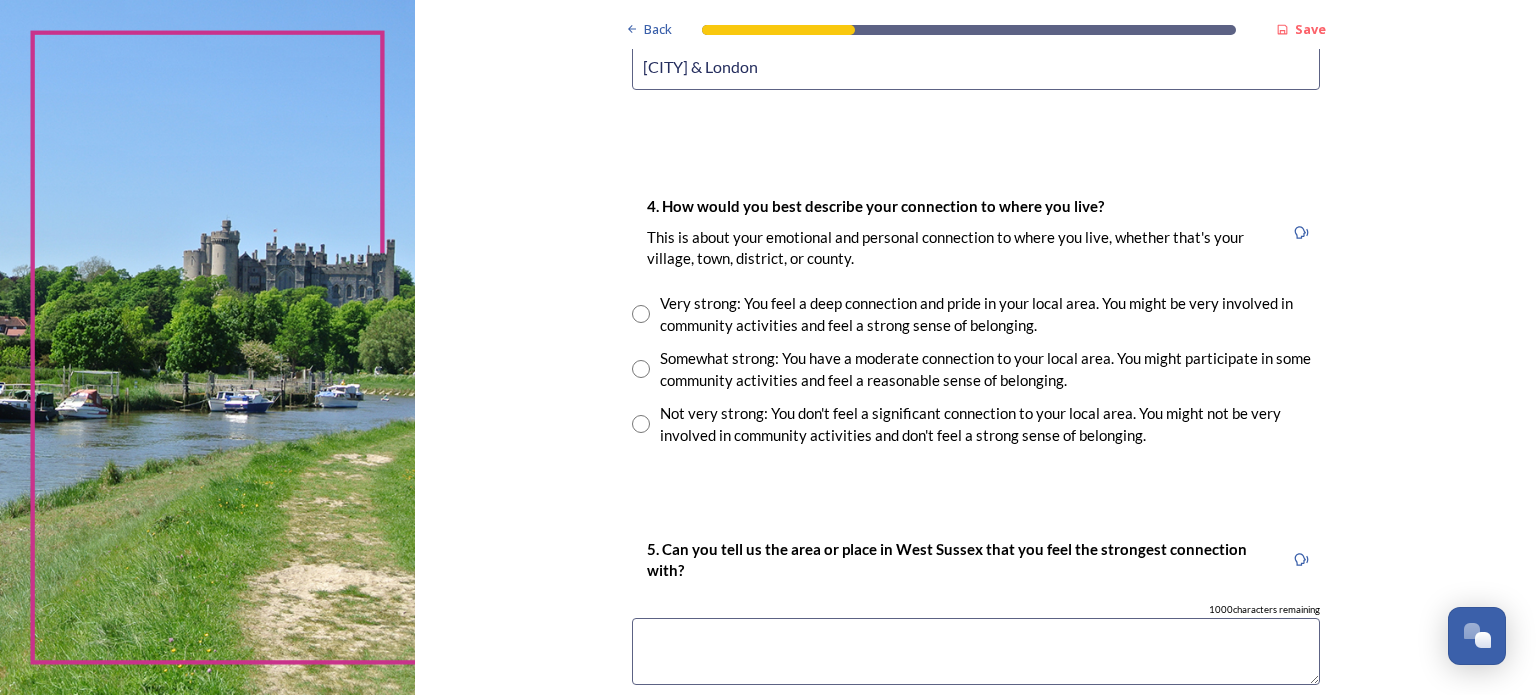 scroll, scrollTop: 1400, scrollLeft: 0, axis: vertical 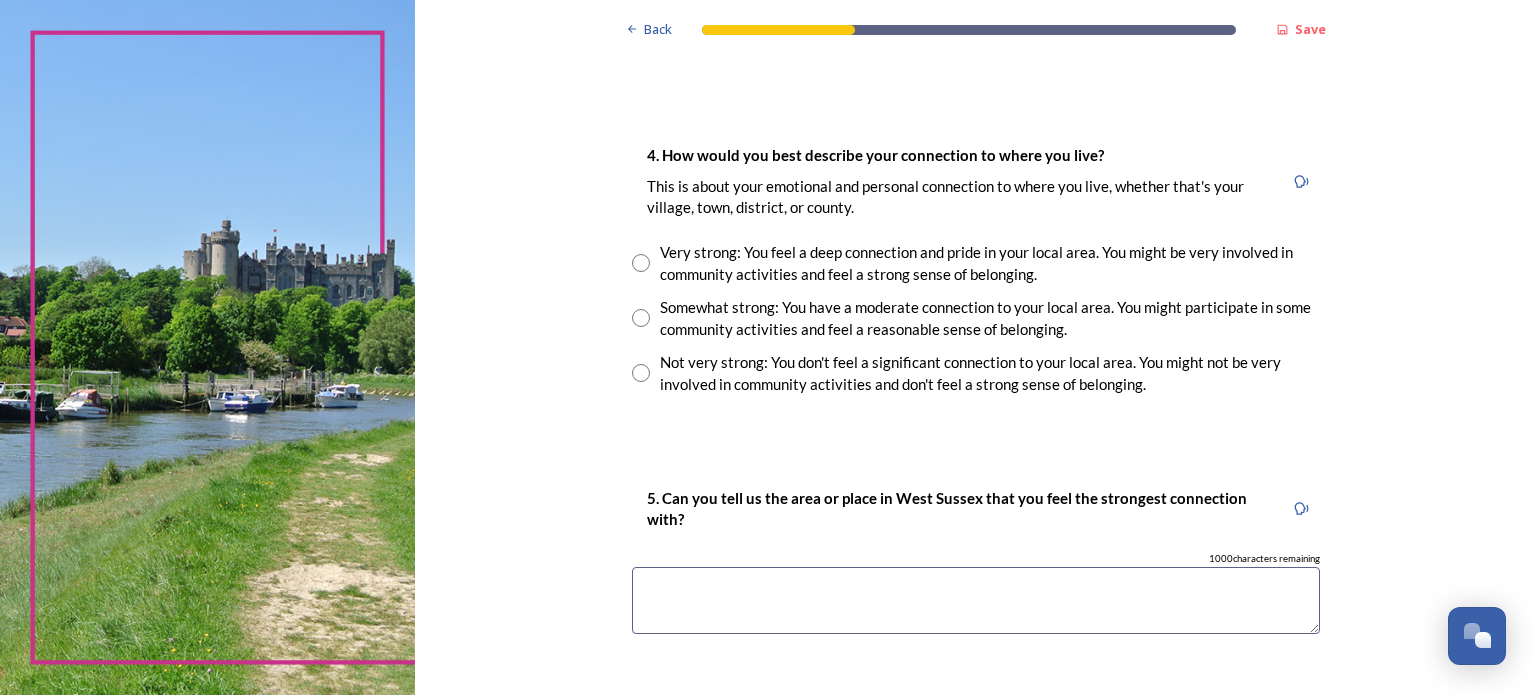 type on "[CITY] & London" 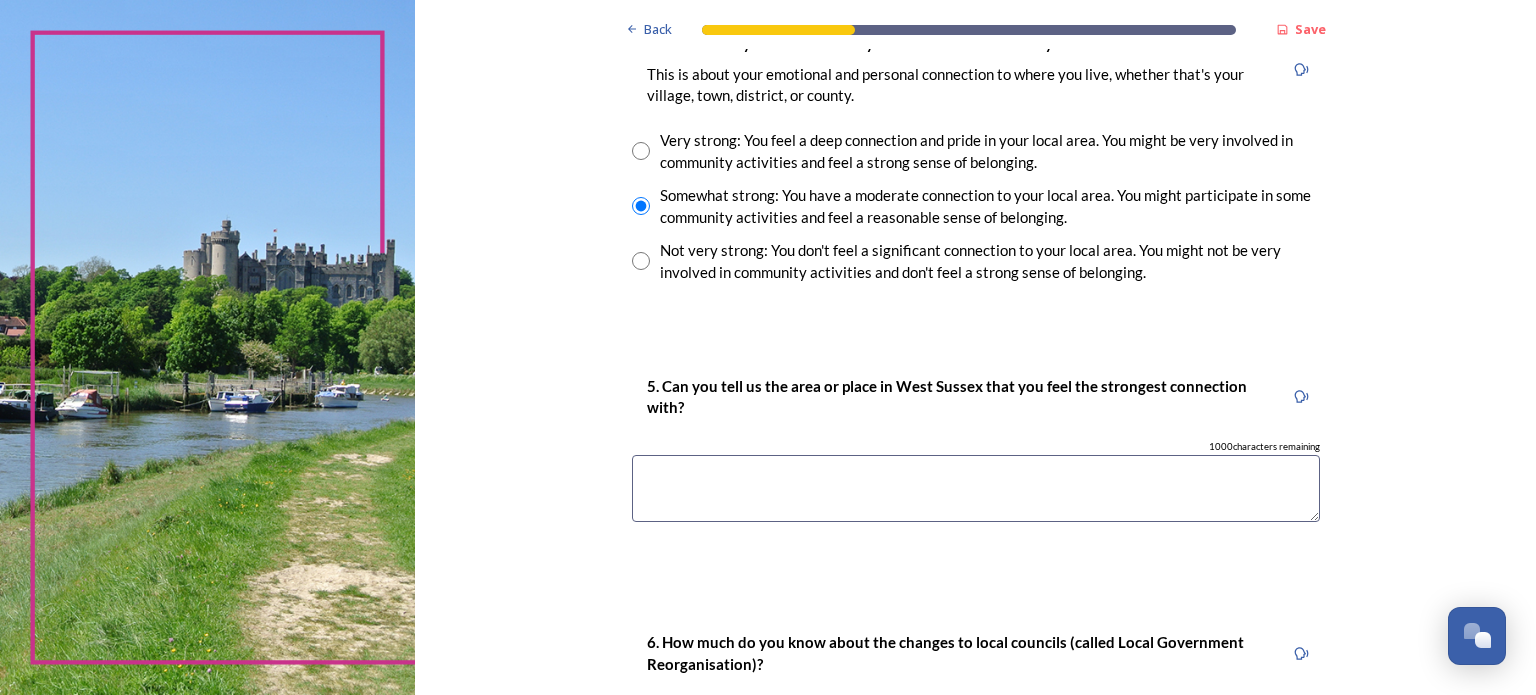 scroll, scrollTop: 1600, scrollLeft: 0, axis: vertical 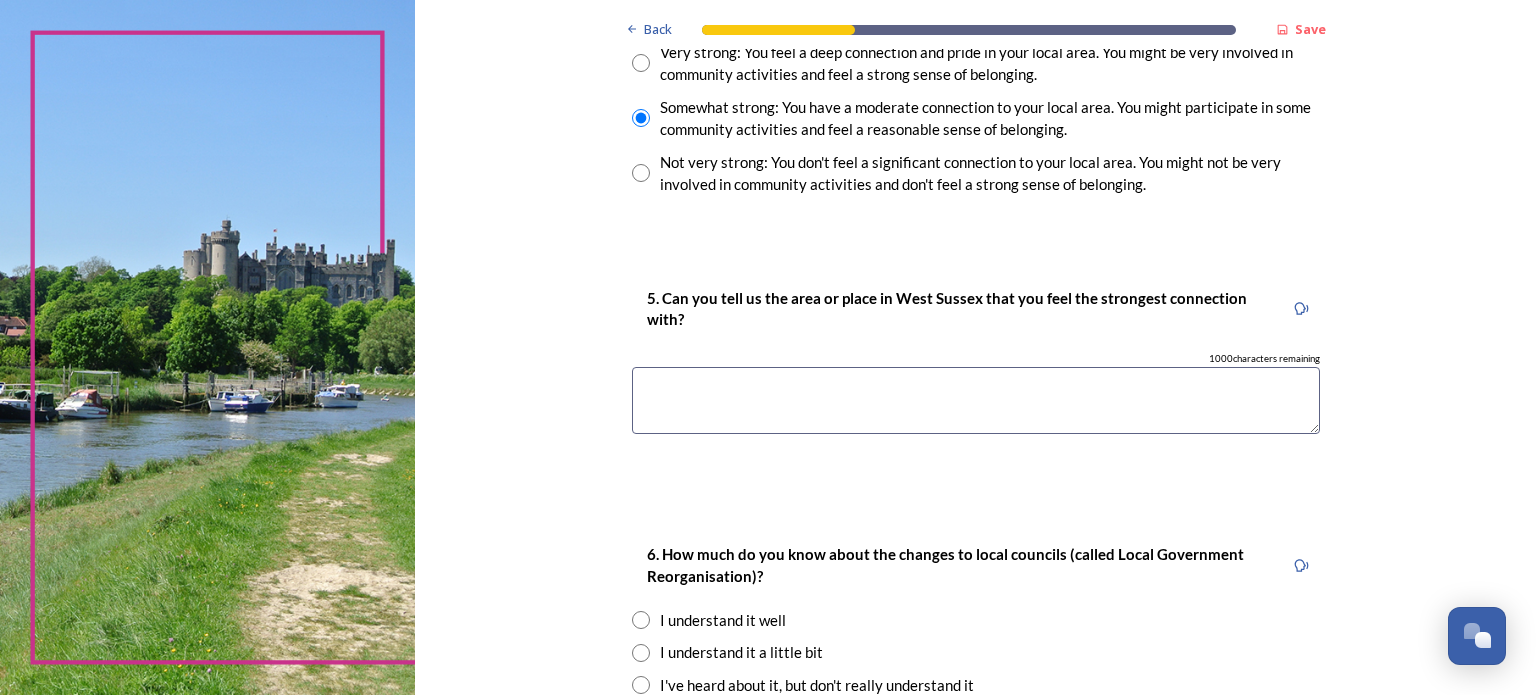 click at bounding box center (641, 63) 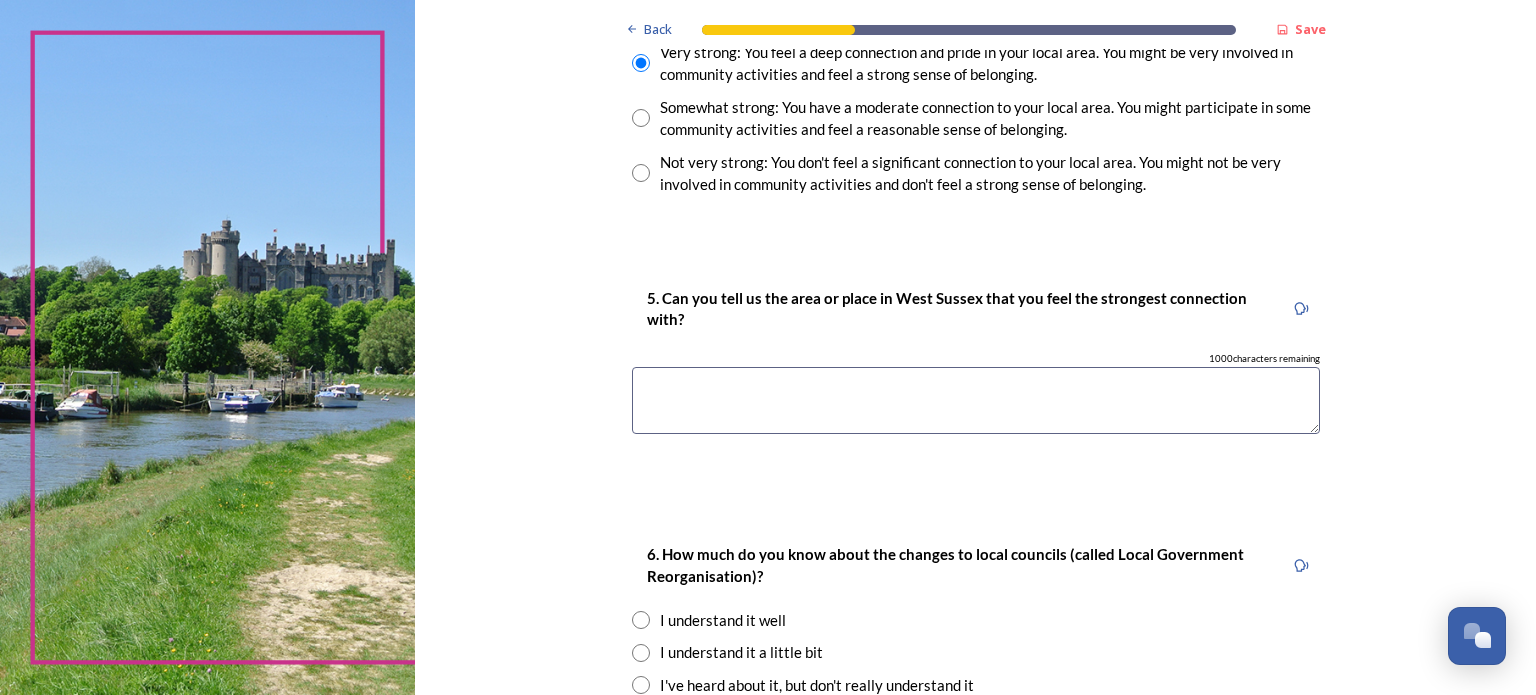 click at bounding box center (976, 400) 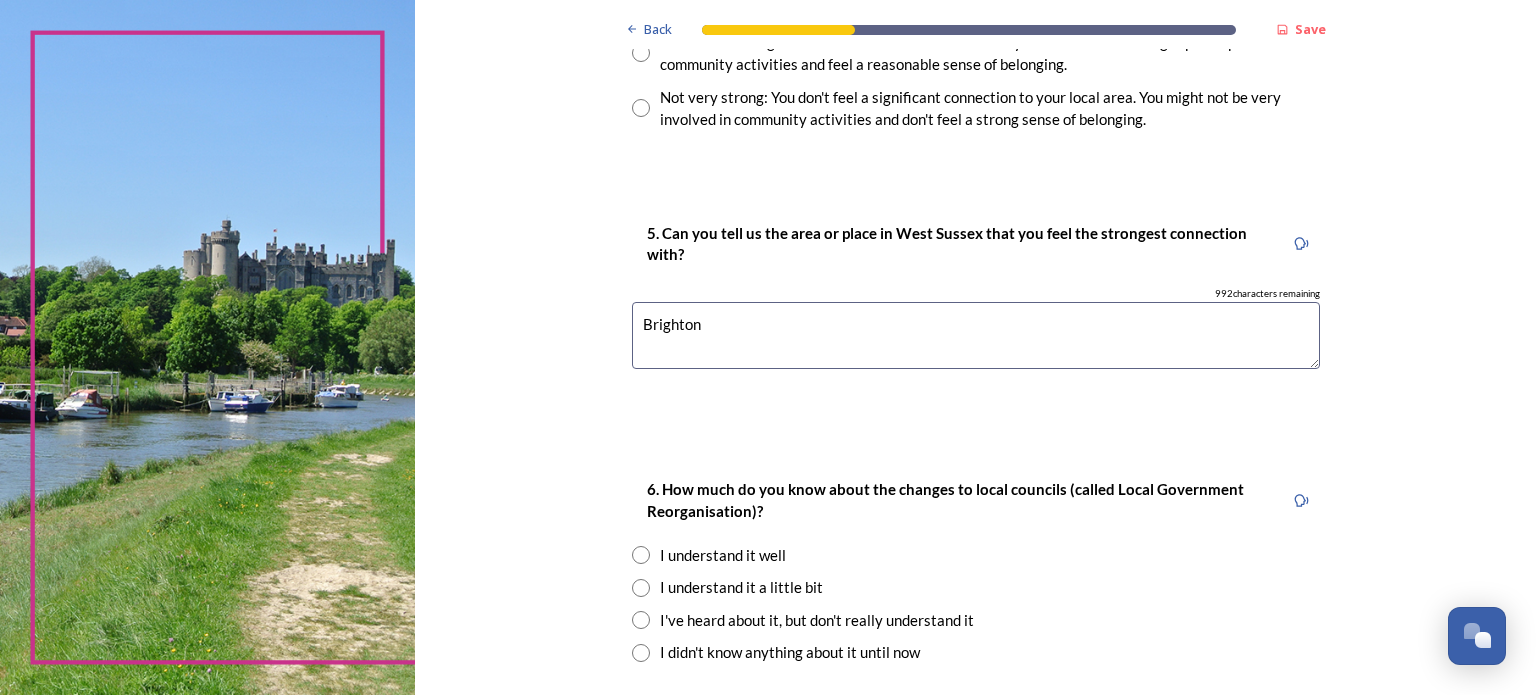 scroll, scrollTop: 1700, scrollLeft: 0, axis: vertical 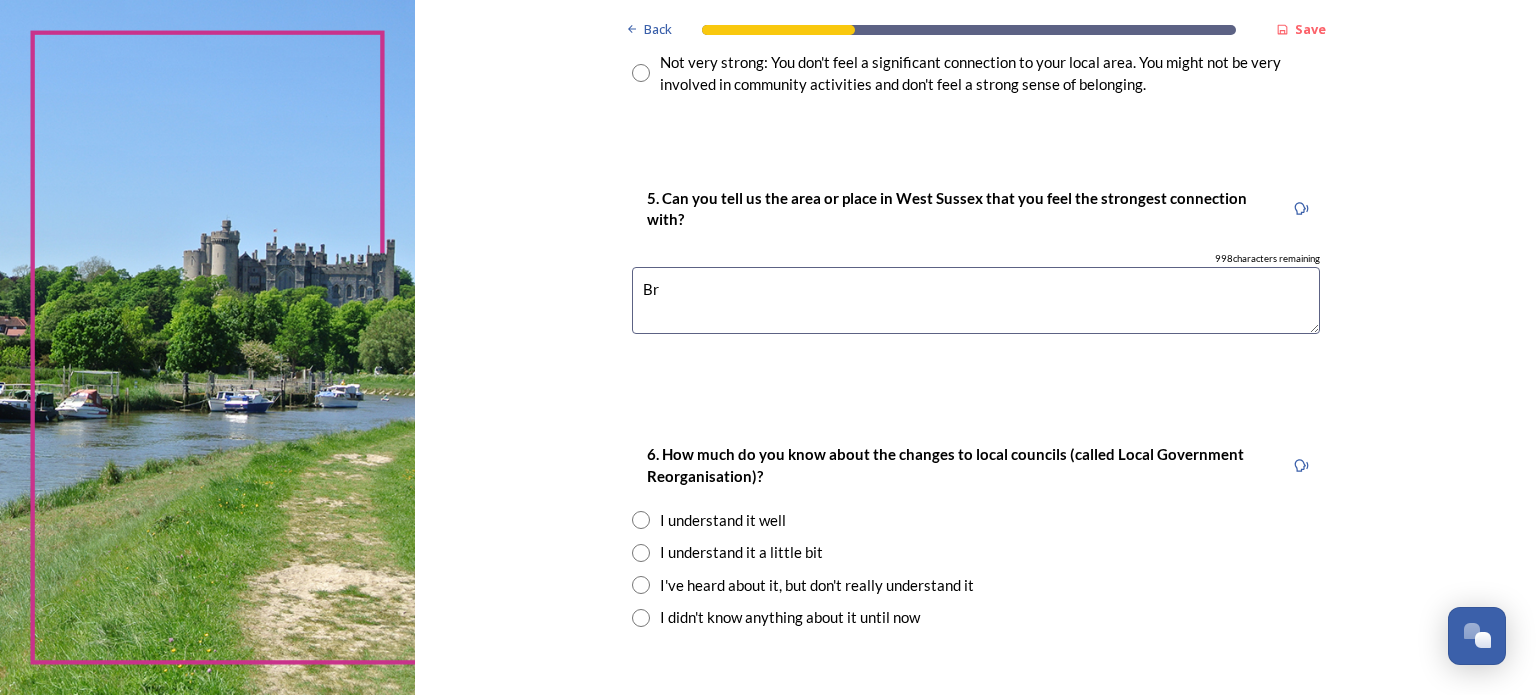 type on "B" 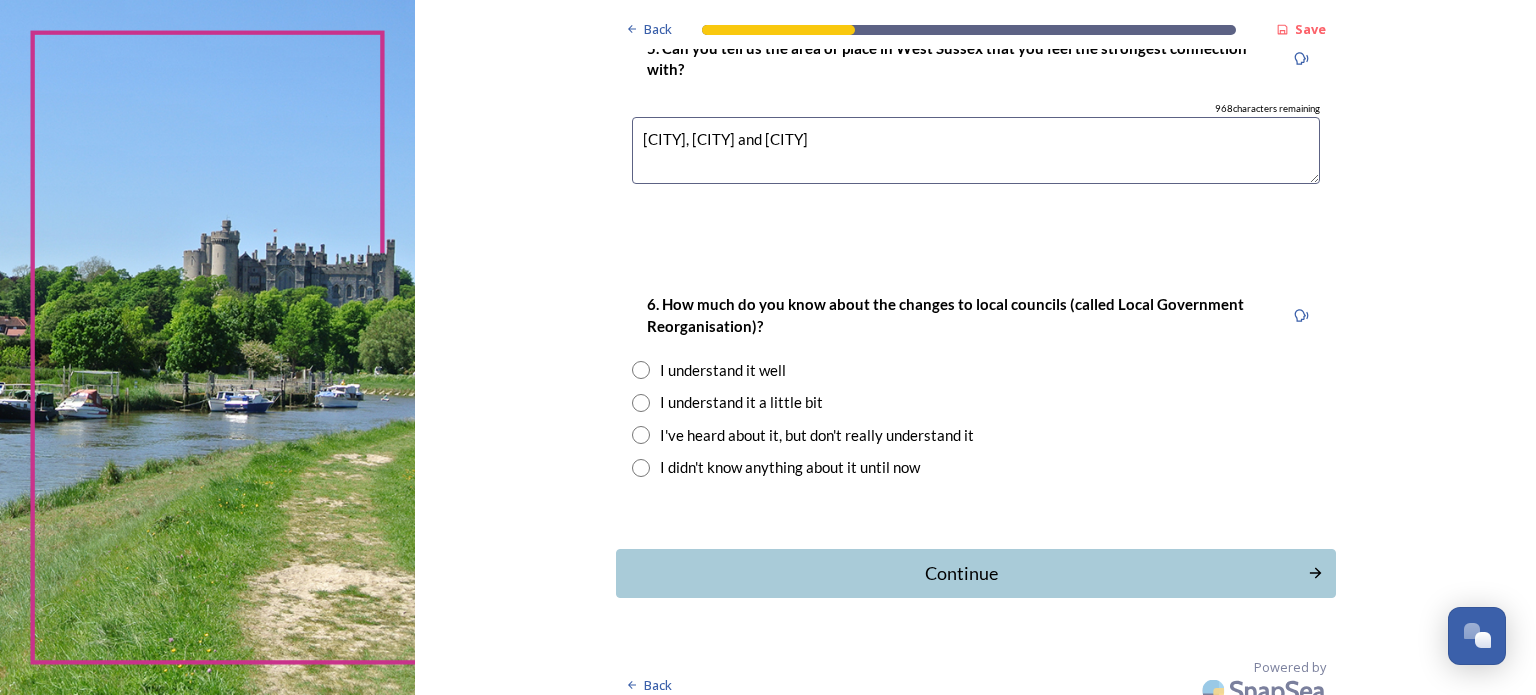 scroll, scrollTop: 1868, scrollLeft: 0, axis: vertical 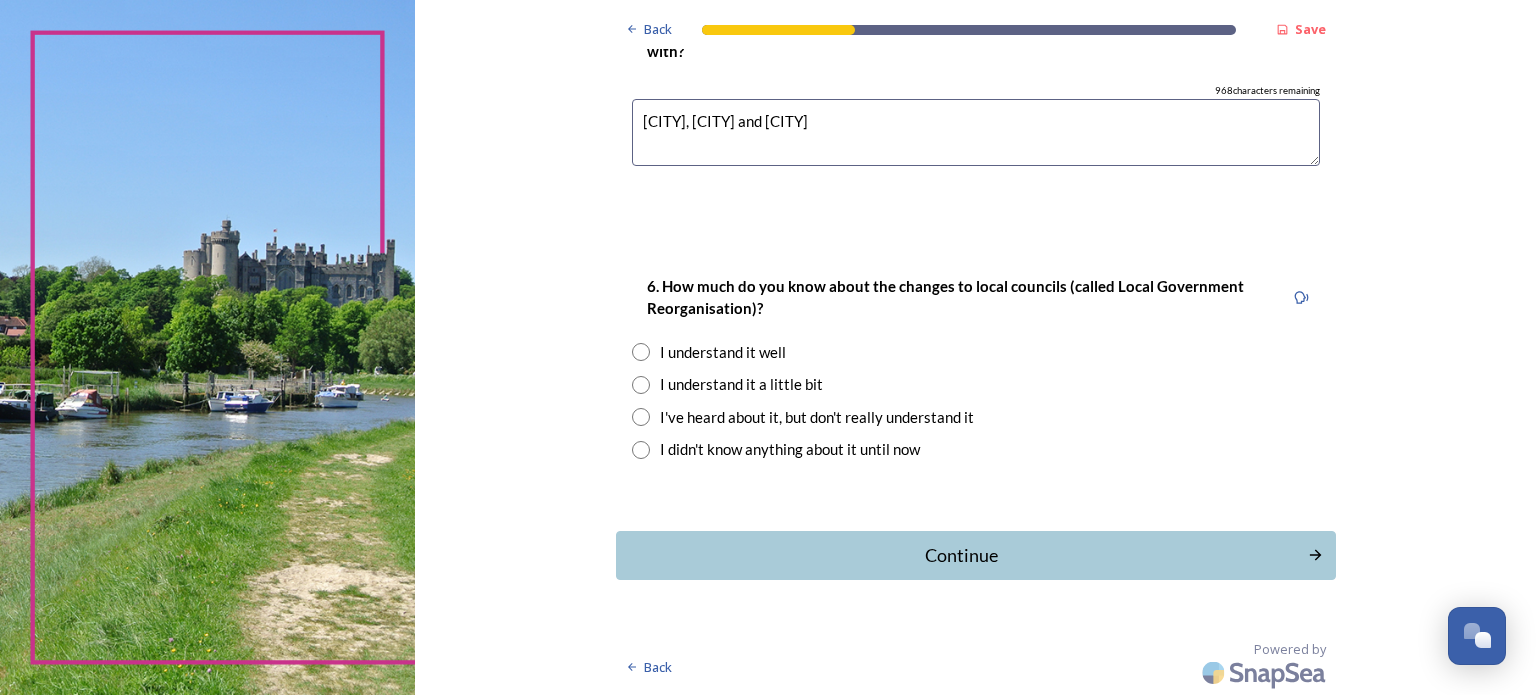 type on "[CITY], [CITY] and [CITY]" 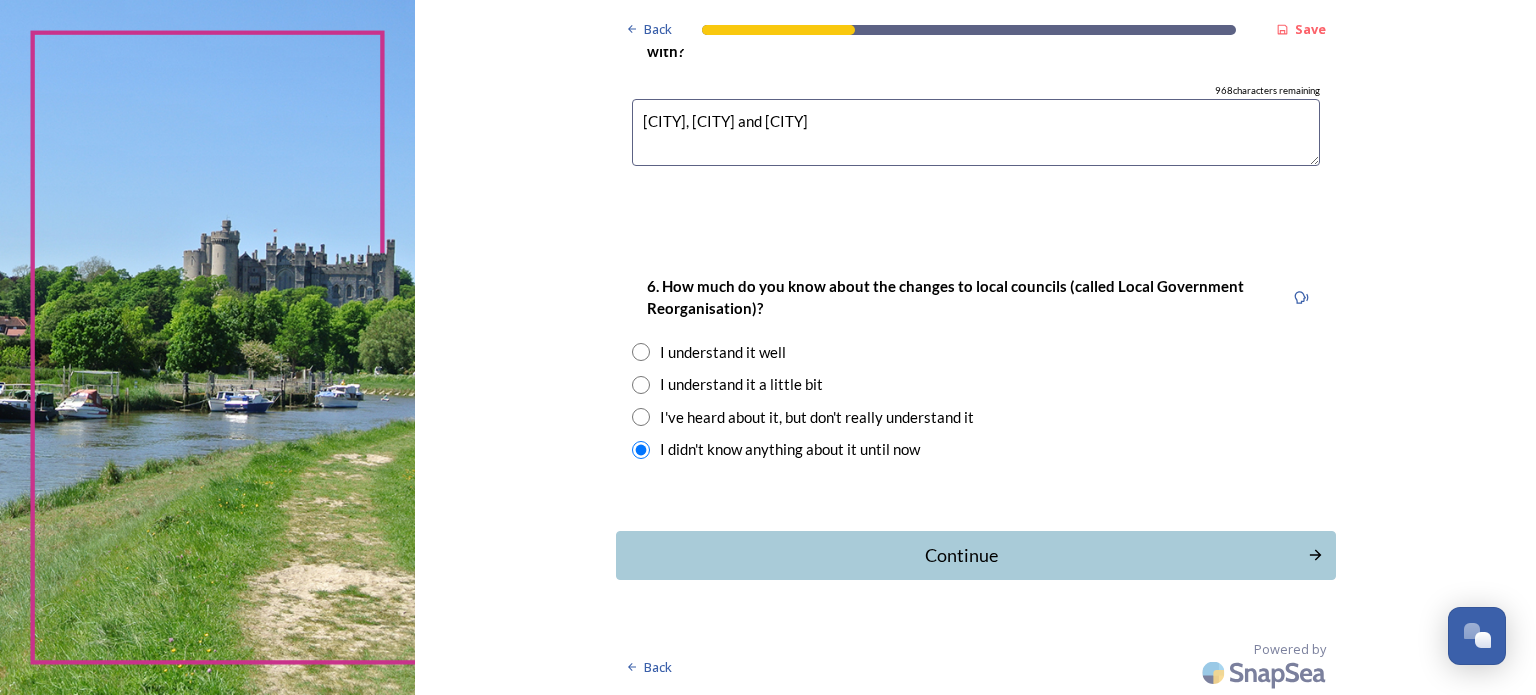 click on "Continue" at bounding box center [962, 555] 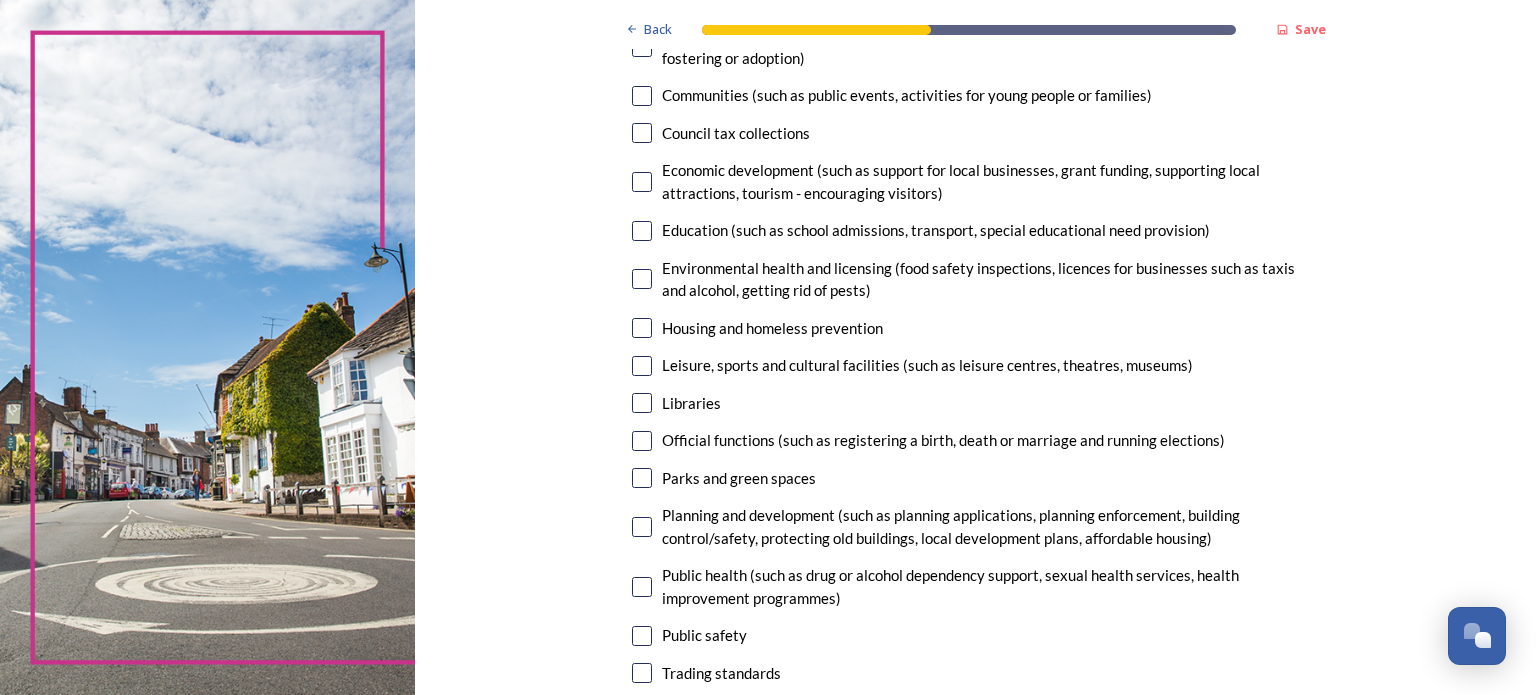 scroll, scrollTop: 300, scrollLeft: 0, axis: vertical 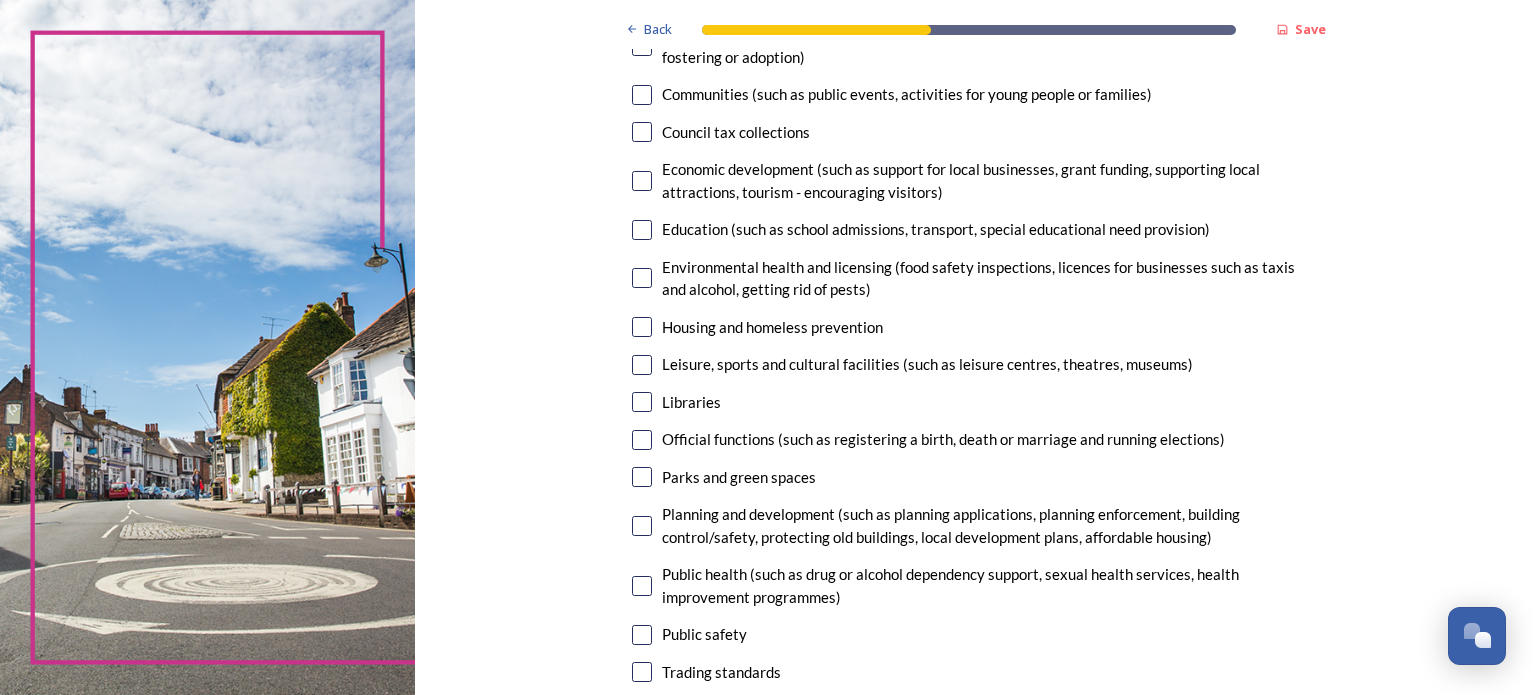 click at bounding box center (642, 327) 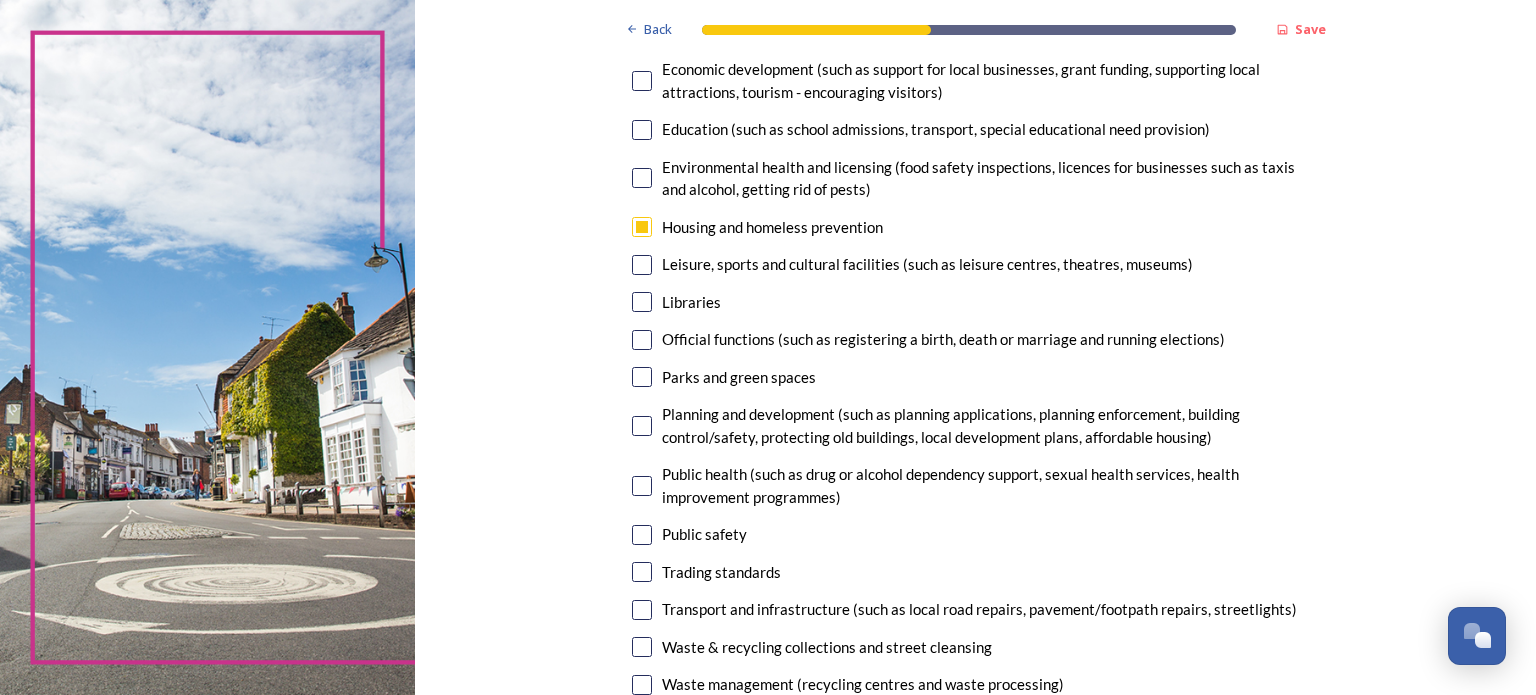 scroll, scrollTop: 500, scrollLeft: 0, axis: vertical 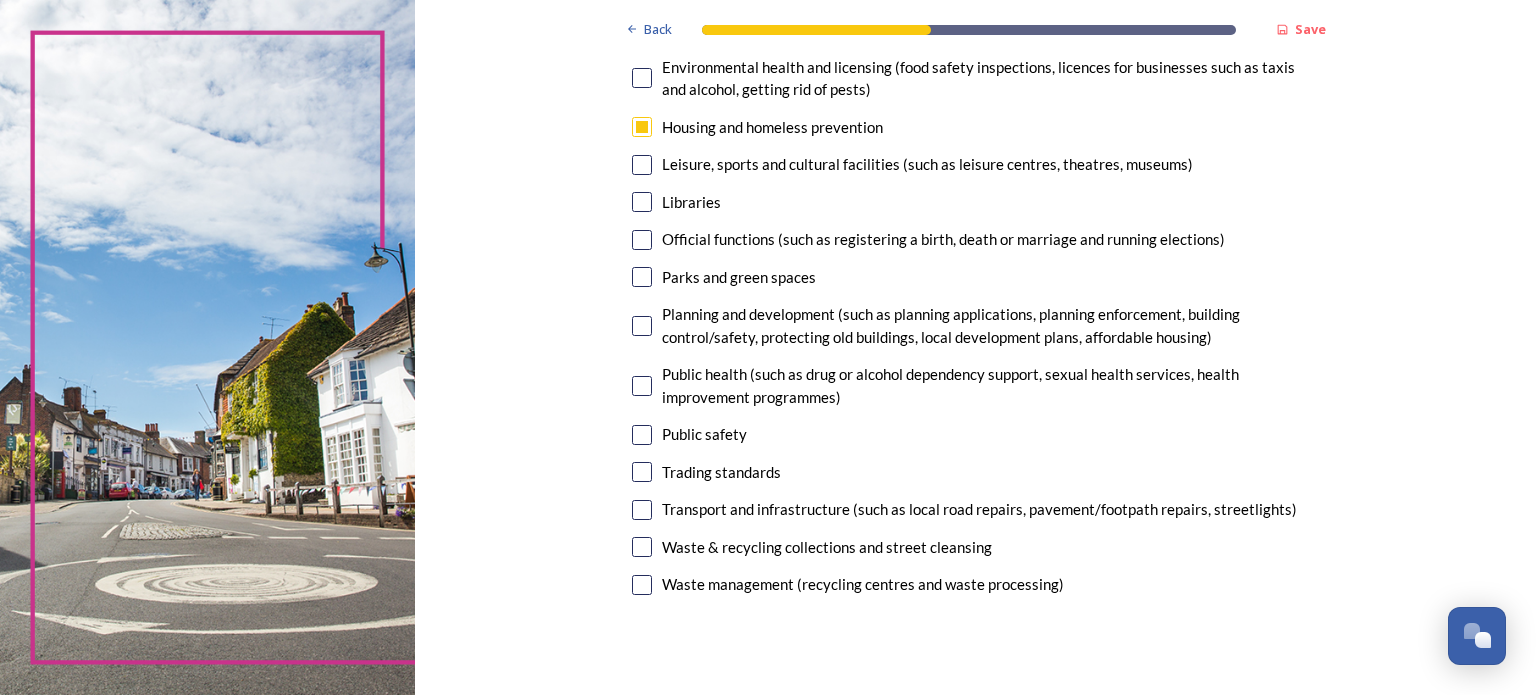click at bounding box center (642, 277) 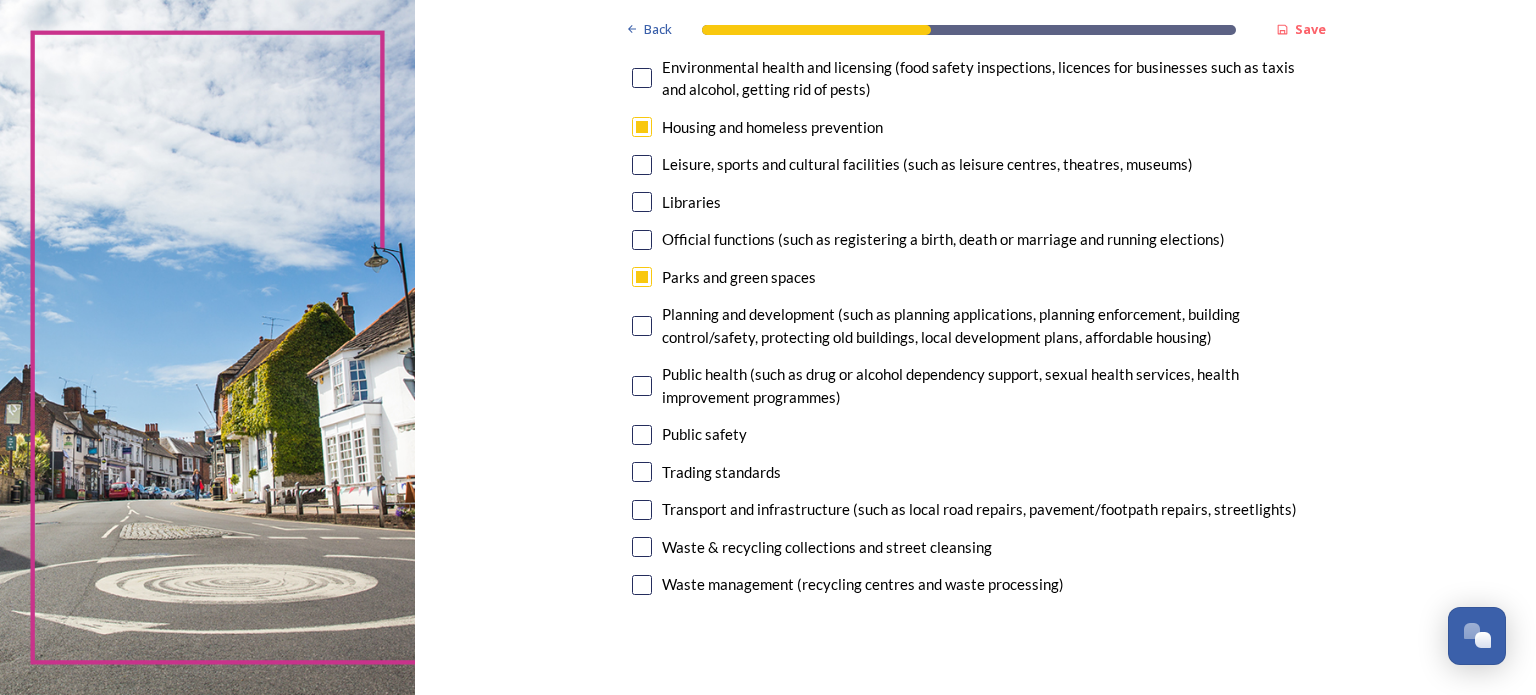click at bounding box center [642, 326] 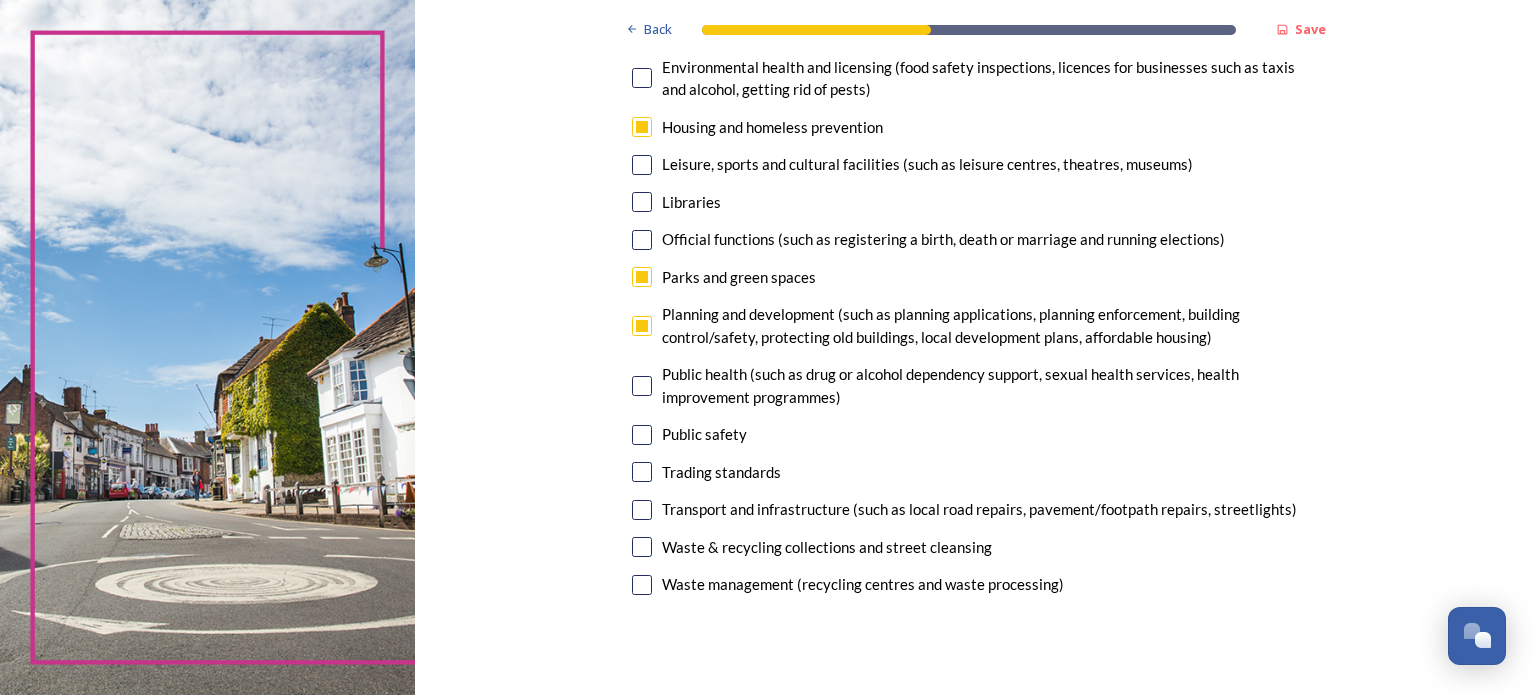 scroll, scrollTop: 400, scrollLeft: 0, axis: vertical 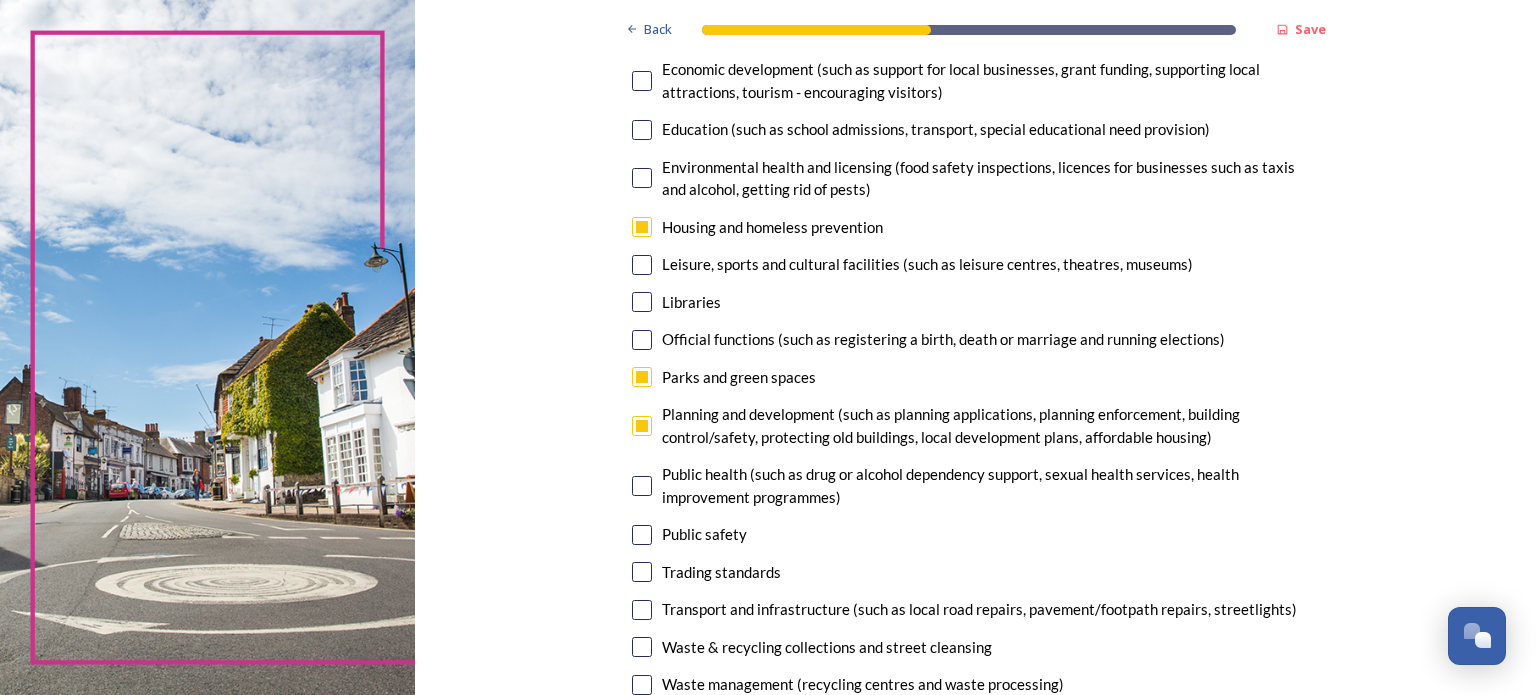 click at bounding box center [642, 486] 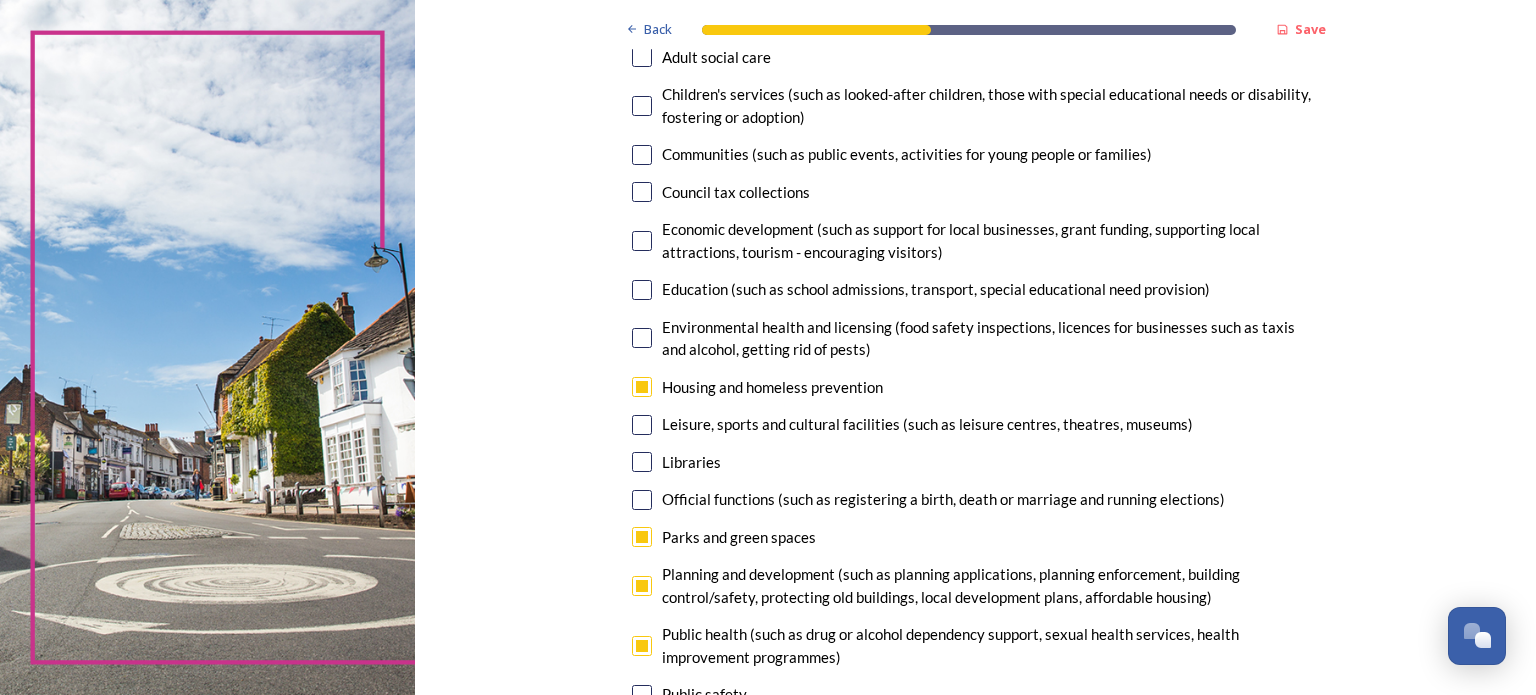 scroll, scrollTop: 200, scrollLeft: 0, axis: vertical 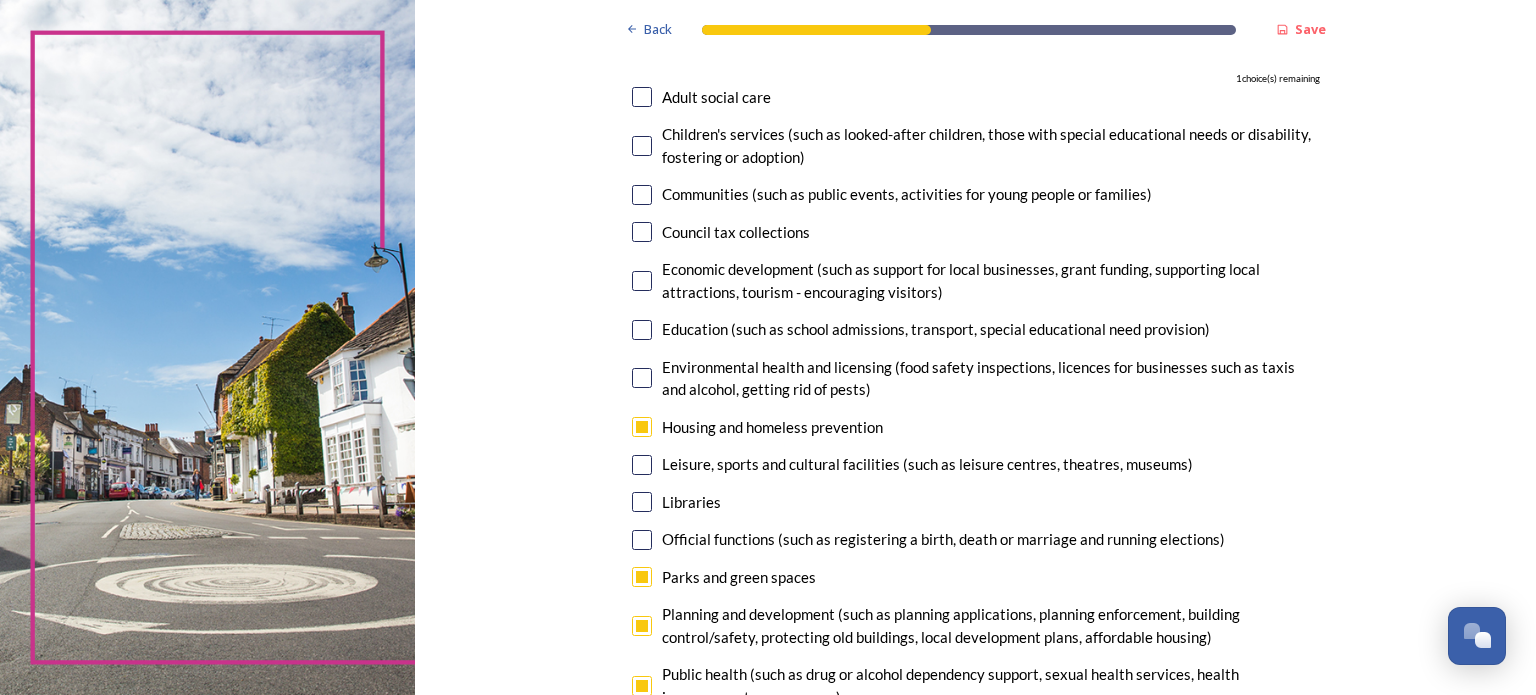 click at bounding box center (642, 502) 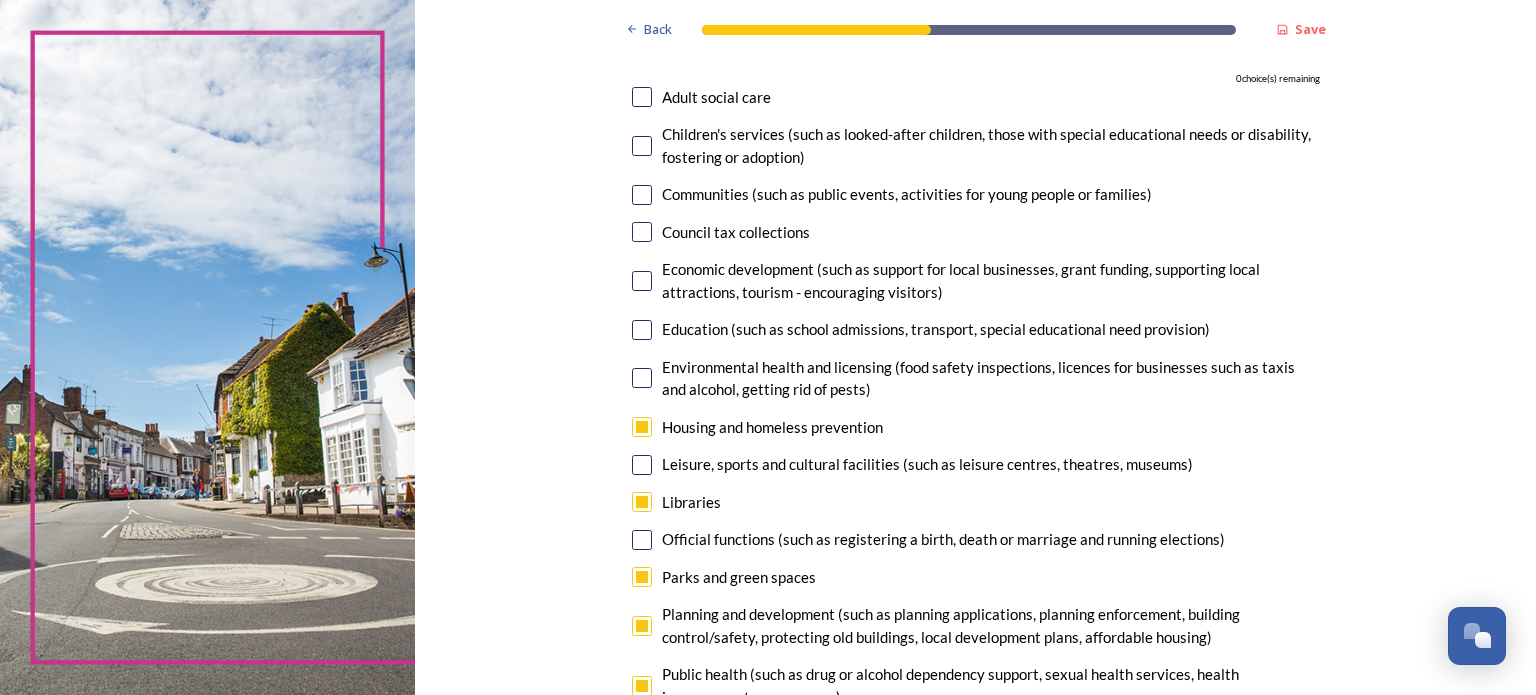 click at bounding box center (642, 465) 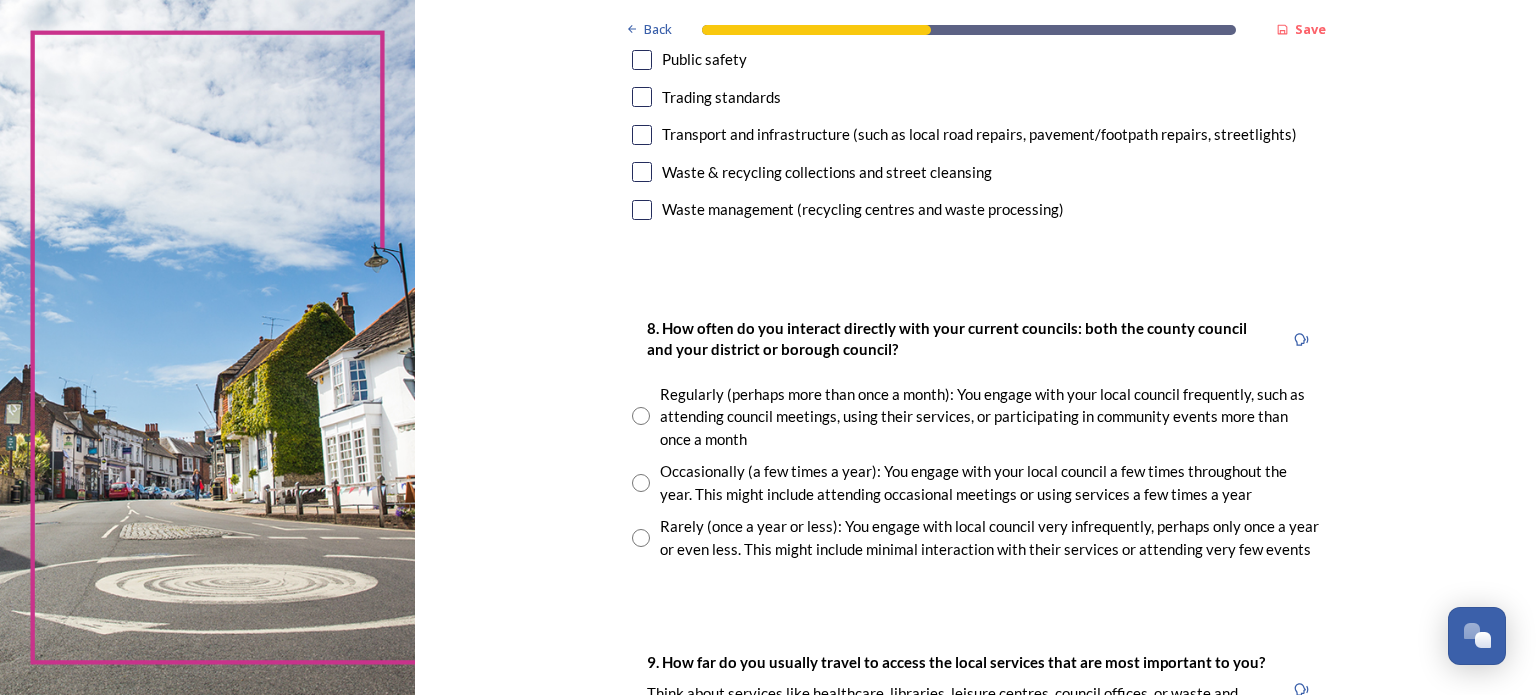 scroll, scrollTop: 1000, scrollLeft: 0, axis: vertical 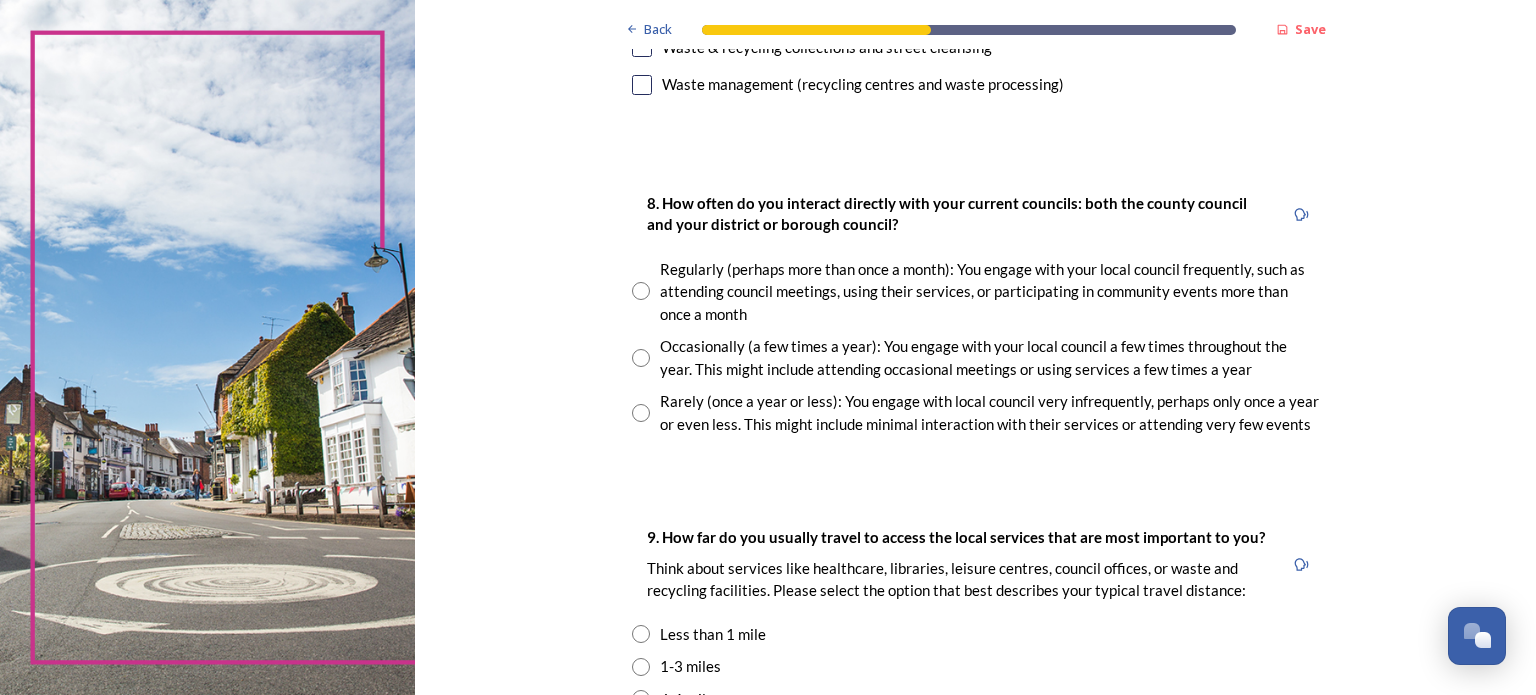 click at bounding box center [641, 413] 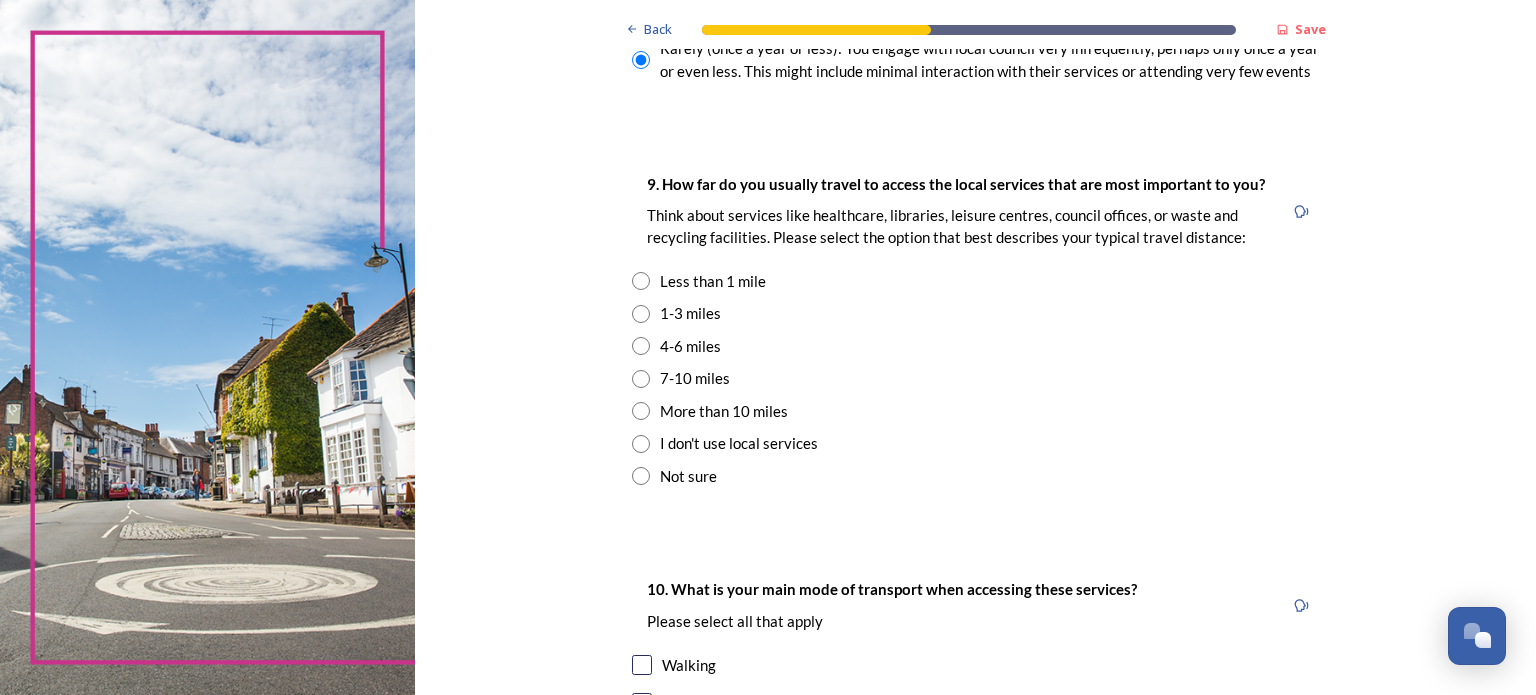 scroll, scrollTop: 1400, scrollLeft: 0, axis: vertical 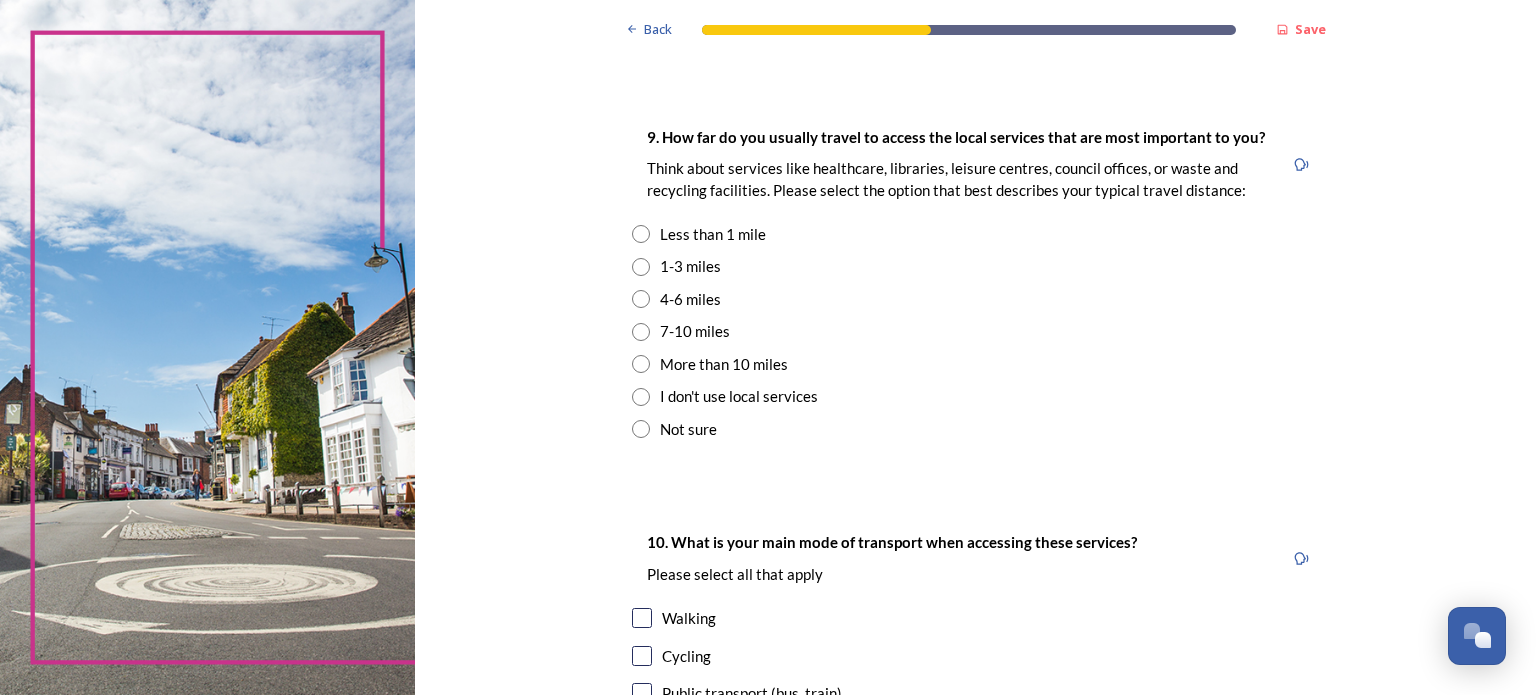 click at bounding box center (641, 299) 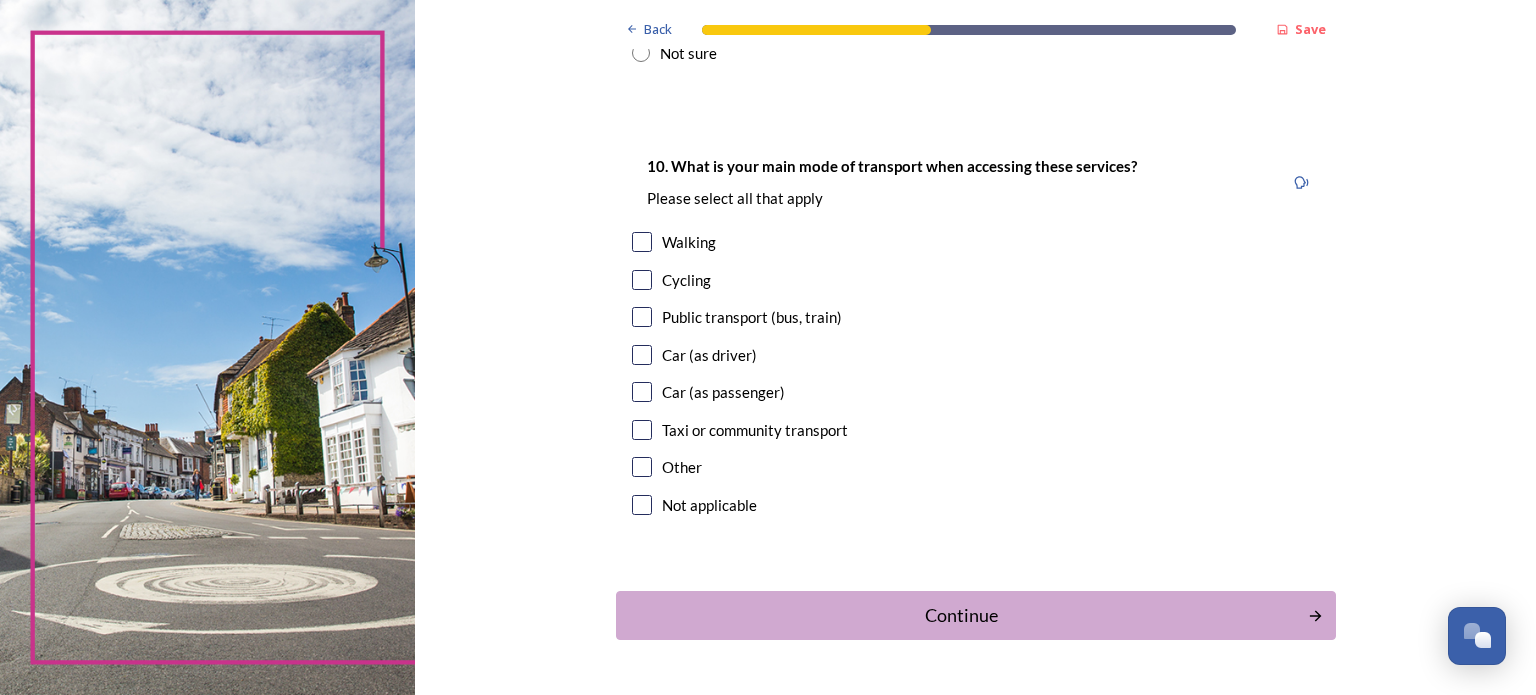 scroll, scrollTop: 1800, scrollLeft: 0, axis: vertical 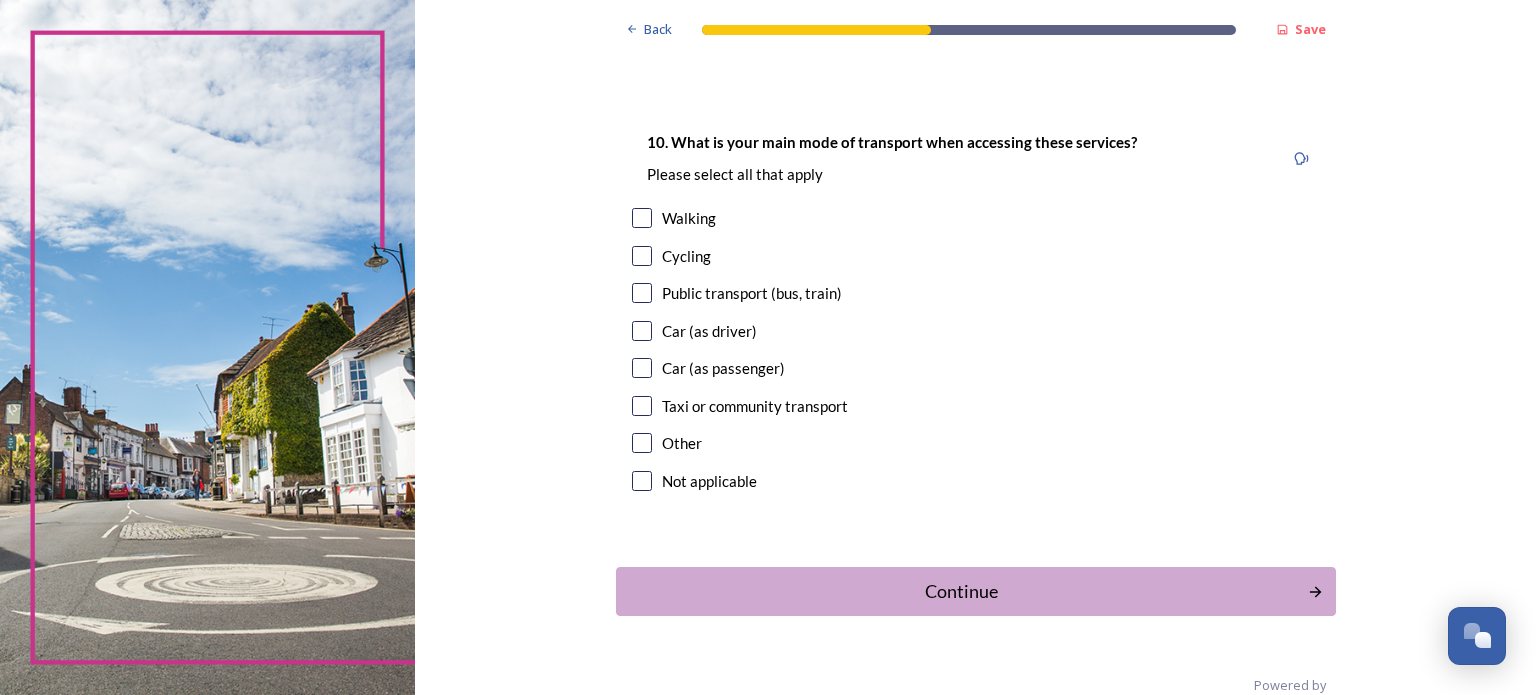 click at bounding box center [642, 293] 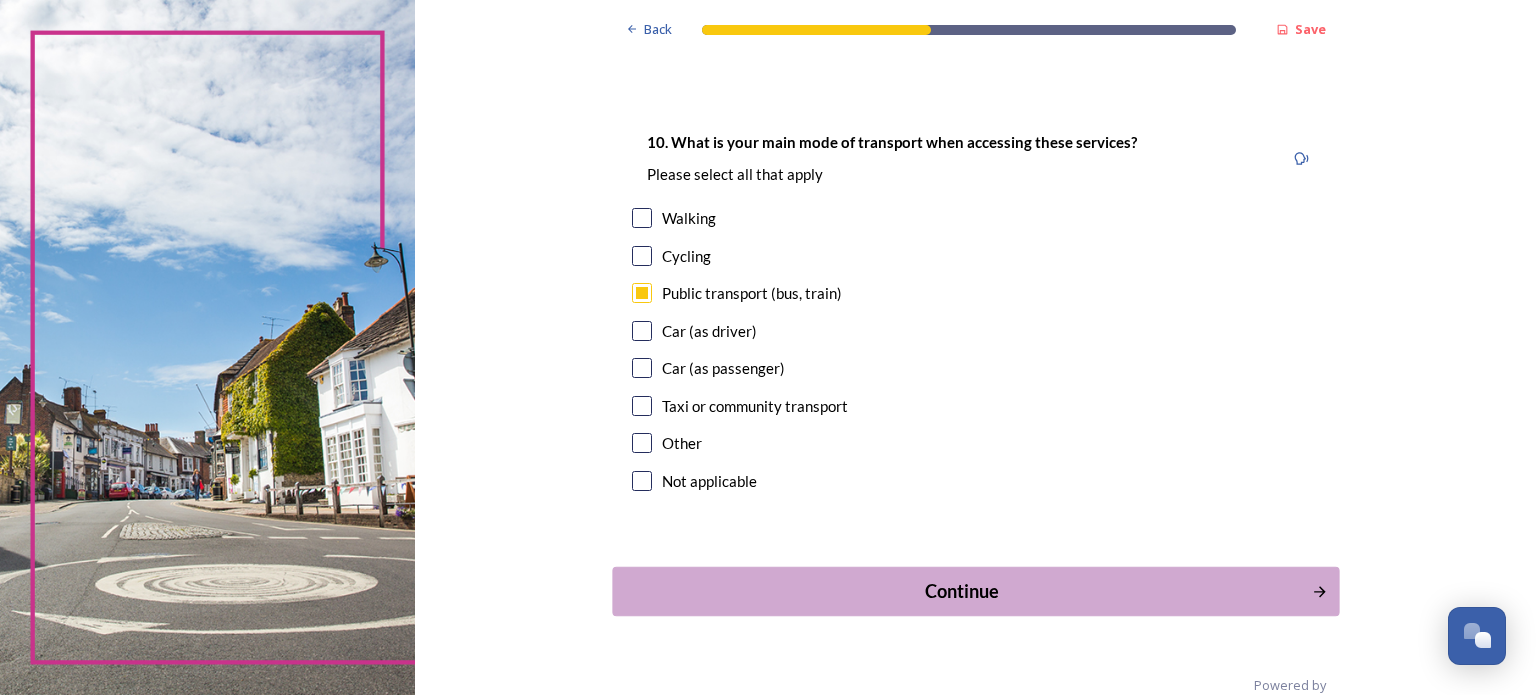 click on "Continue" at bounding box center (961, 591) 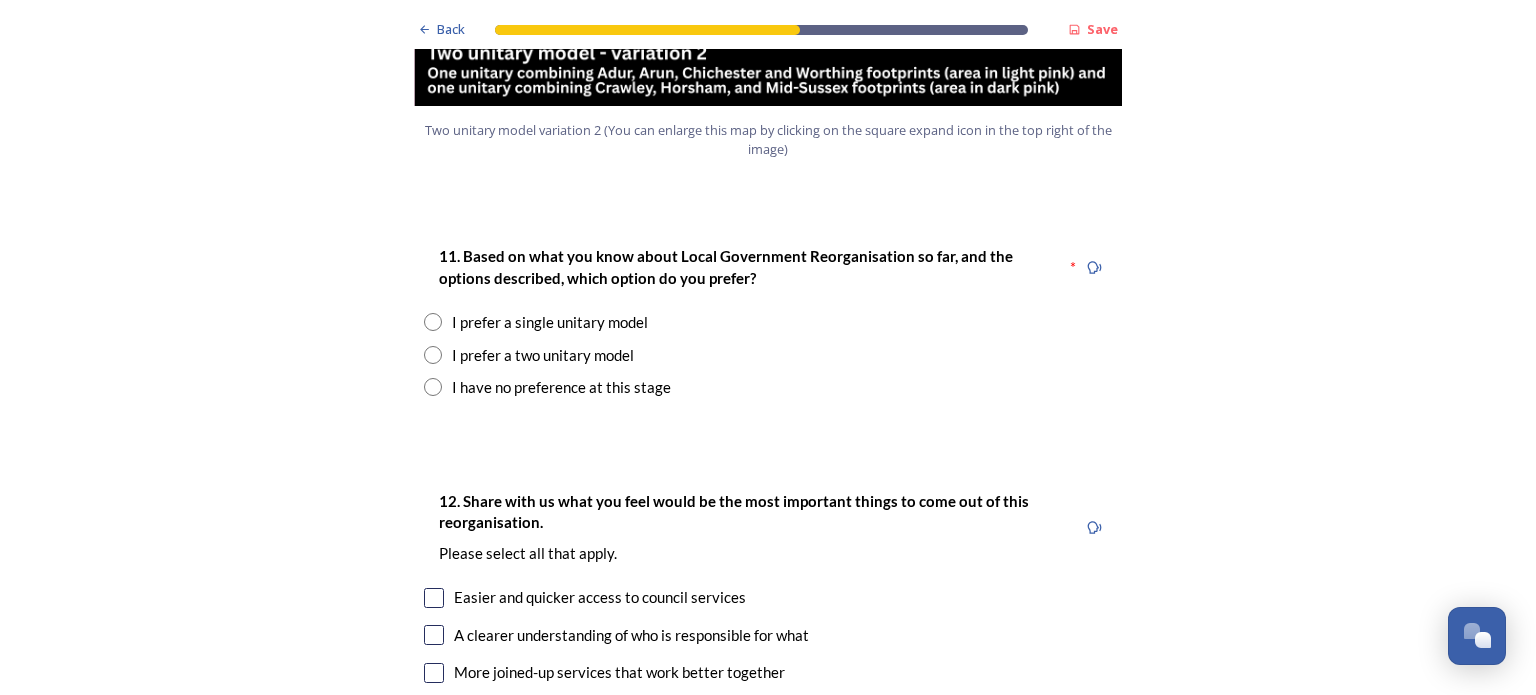 scroll, scrollTop: 2500, scrollLeft: 0, axis: vertical 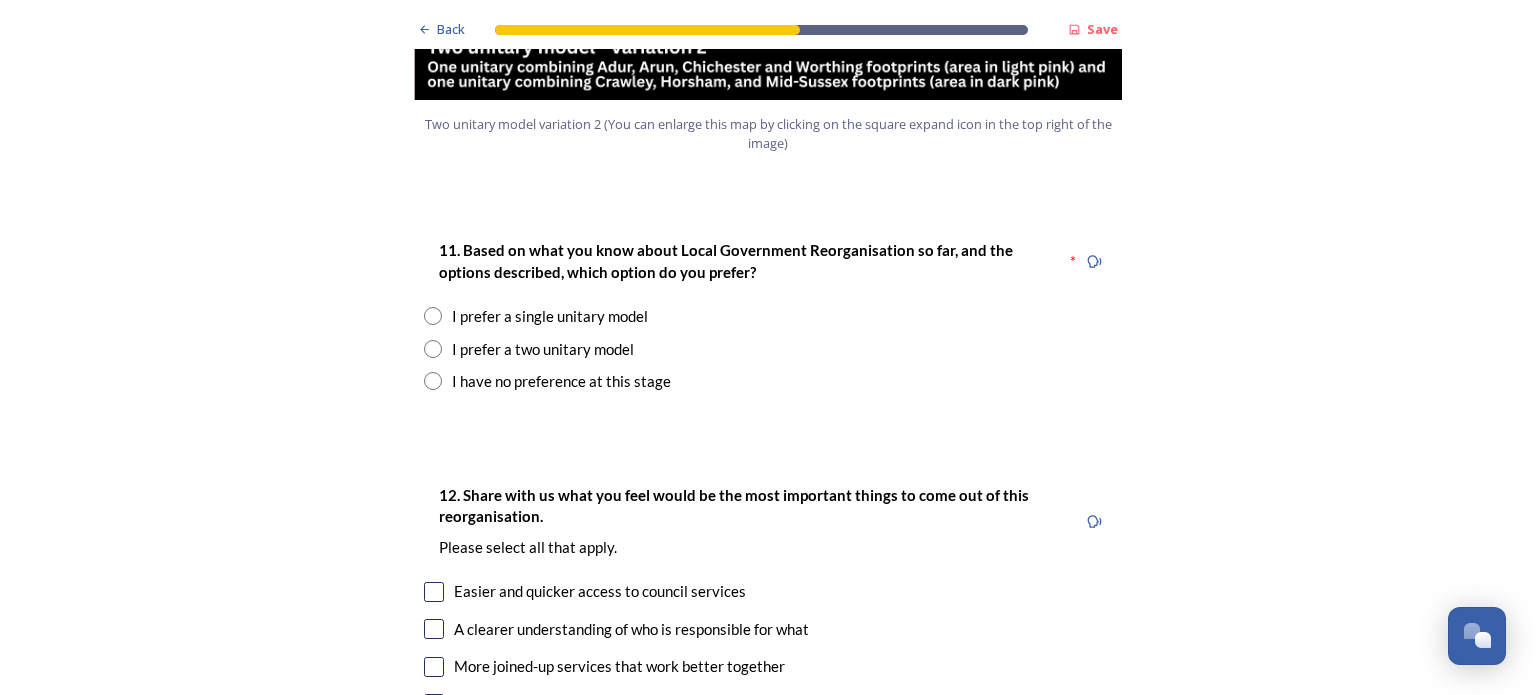 click on "I prefer a two unitary model" at bounding box center [543, 349] 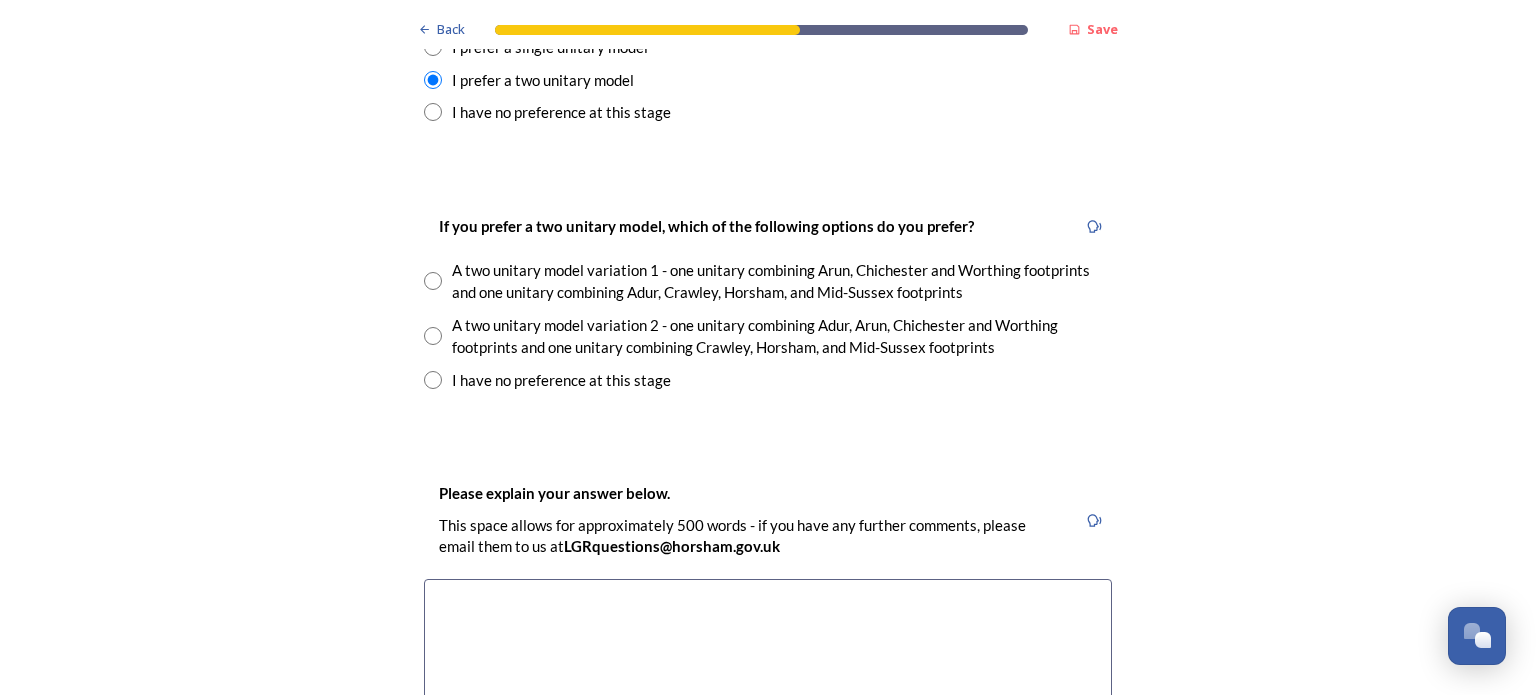 scroll, scrollTop: 2800, scrollLeft: 0, axis: vertical 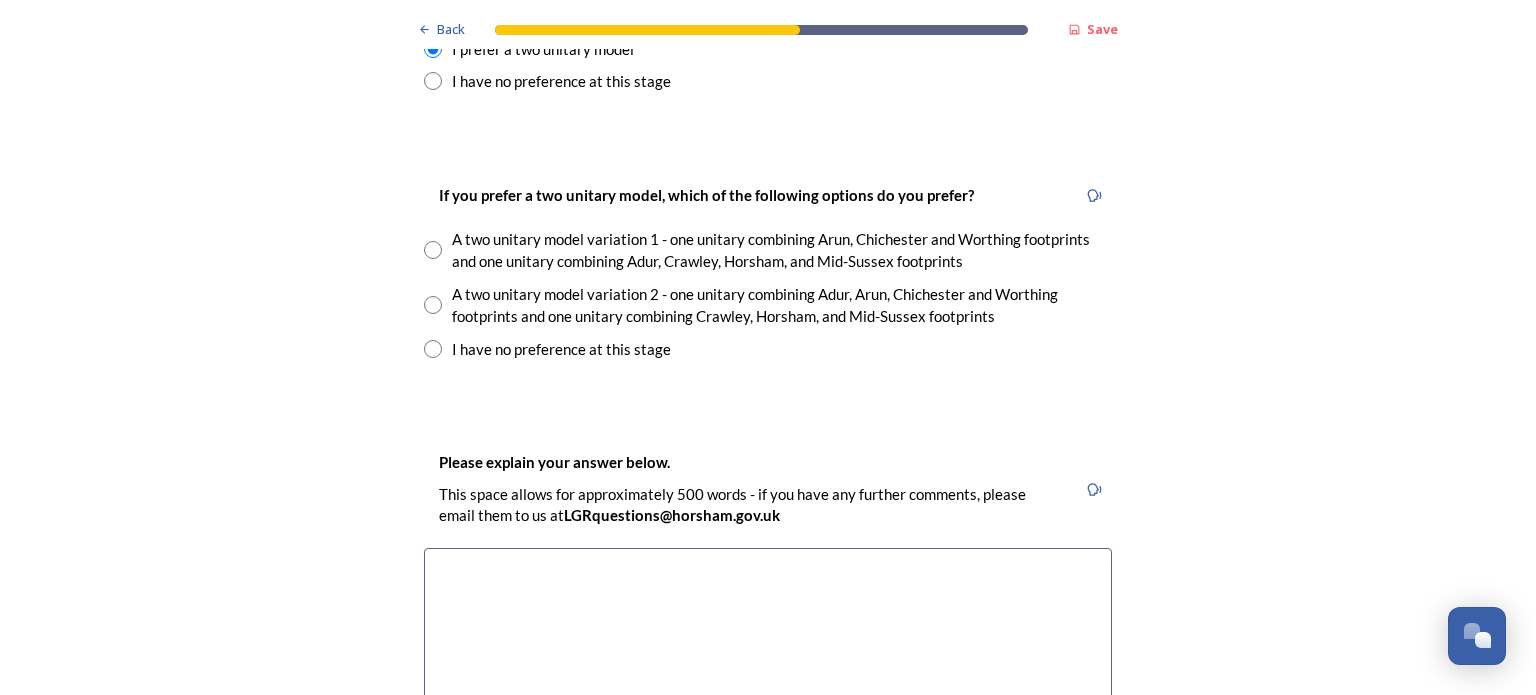 click on "A two unitary model variation 2 - one unitary combining Adur, Arun, Chichester and Worthing footprints and one unitary combining Crawley, Horsham, and Mid-Sussex footprints" at bounding box center (782, 305) 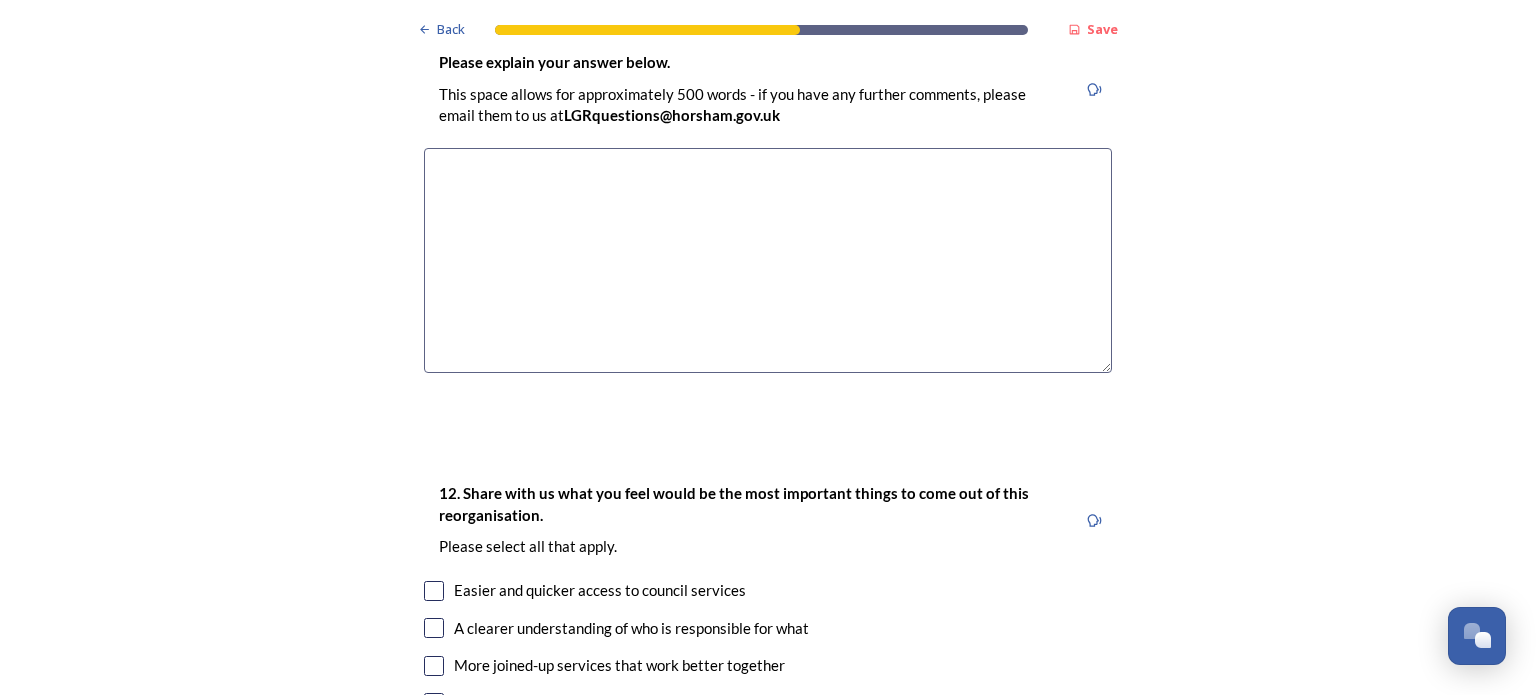 scroll, scrollTop: 3000, scrollLeft: 0, axis: vertical 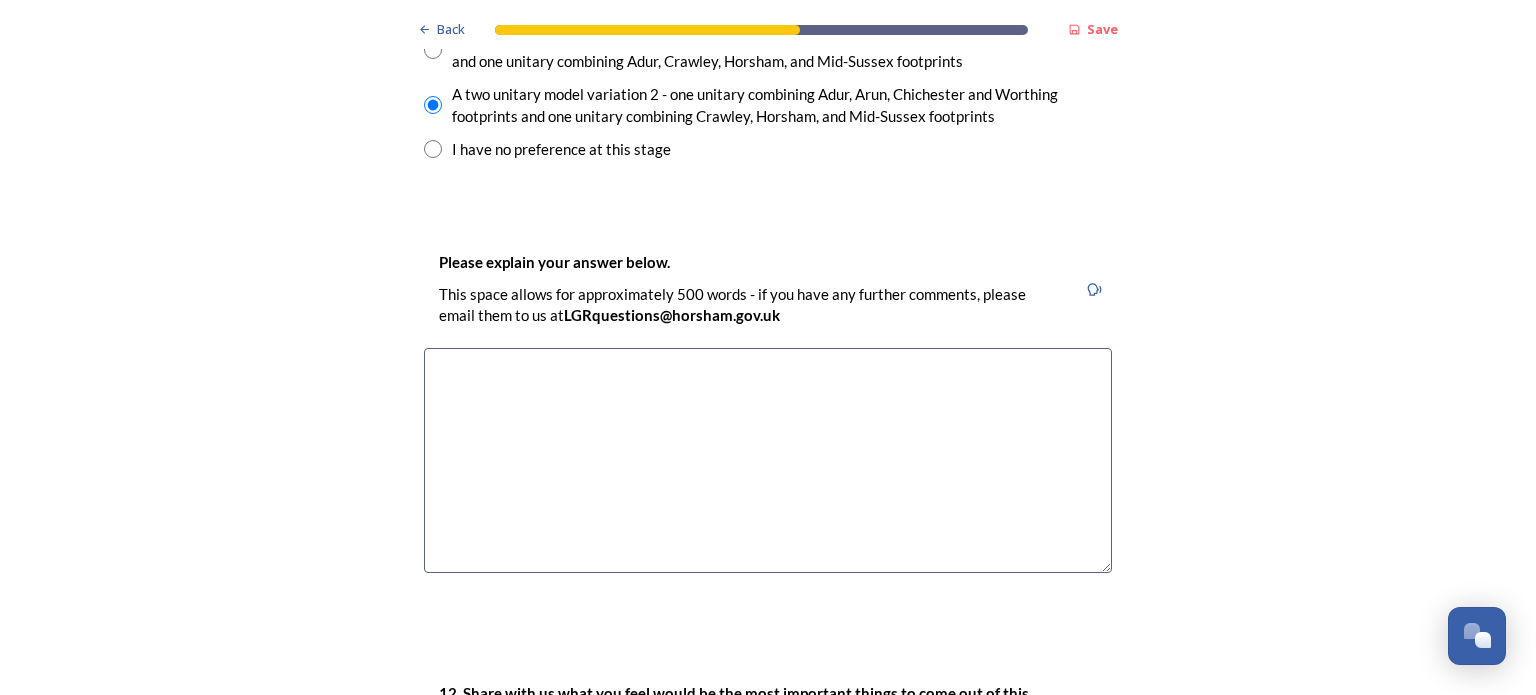 click at bounding box center [768, 460] 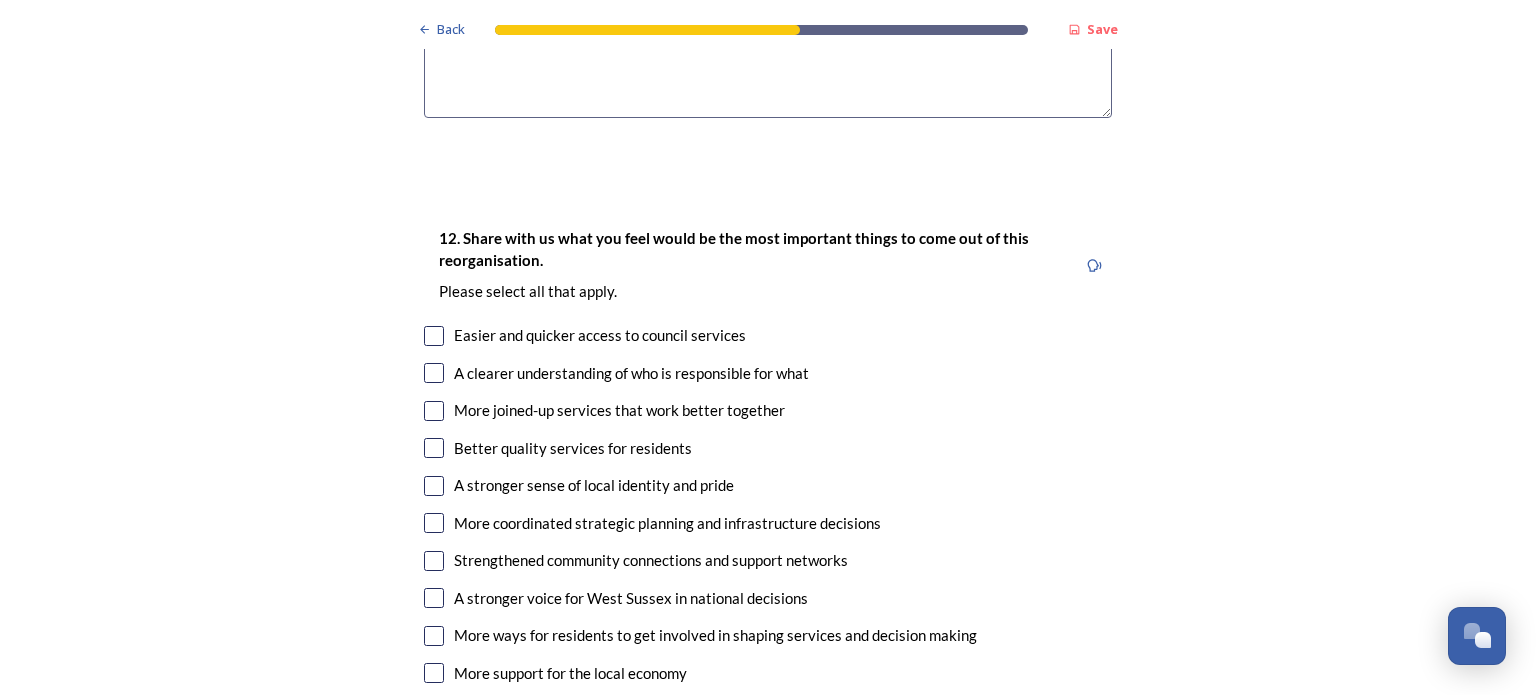 scroll, scrollTop: 3500, scrollLeft: 0, axis: vertical 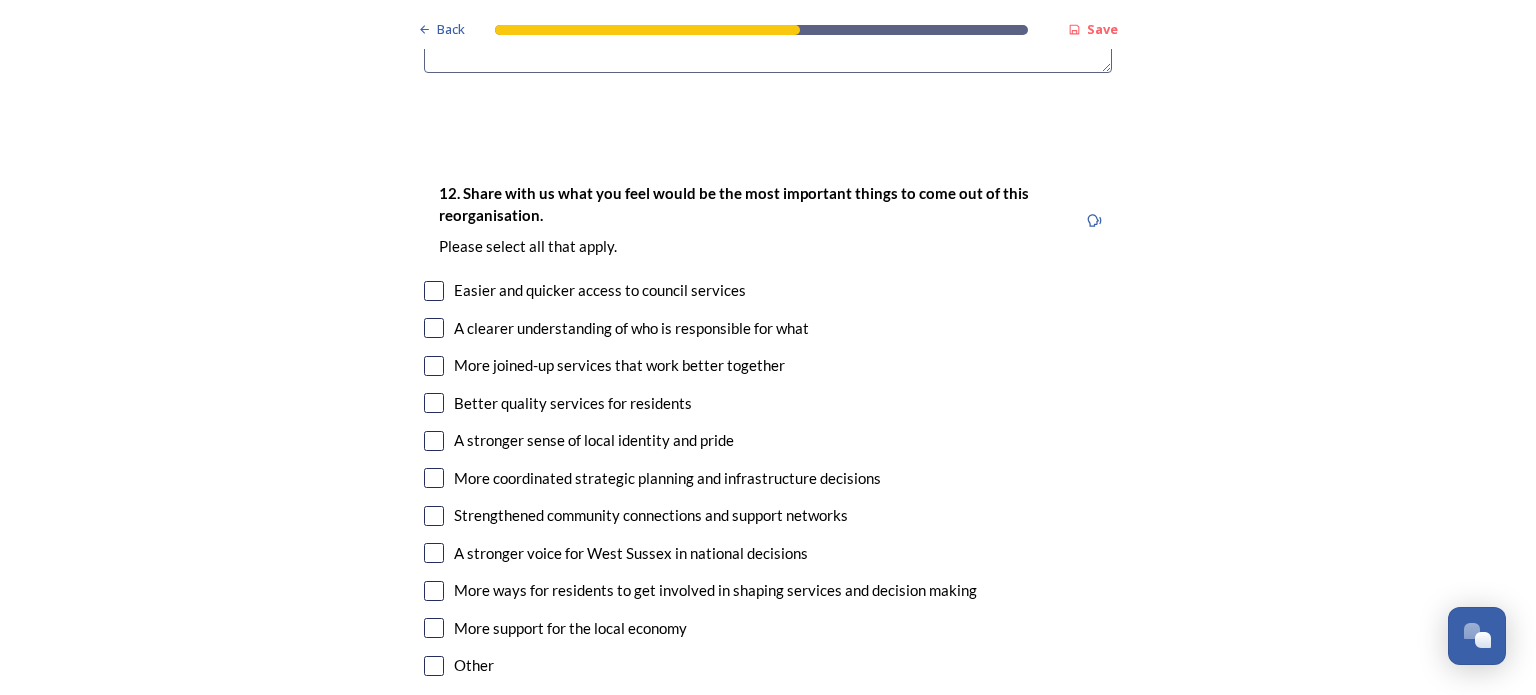 type on "I think thats best out of the two.
I feel that would work better with services hopefully." 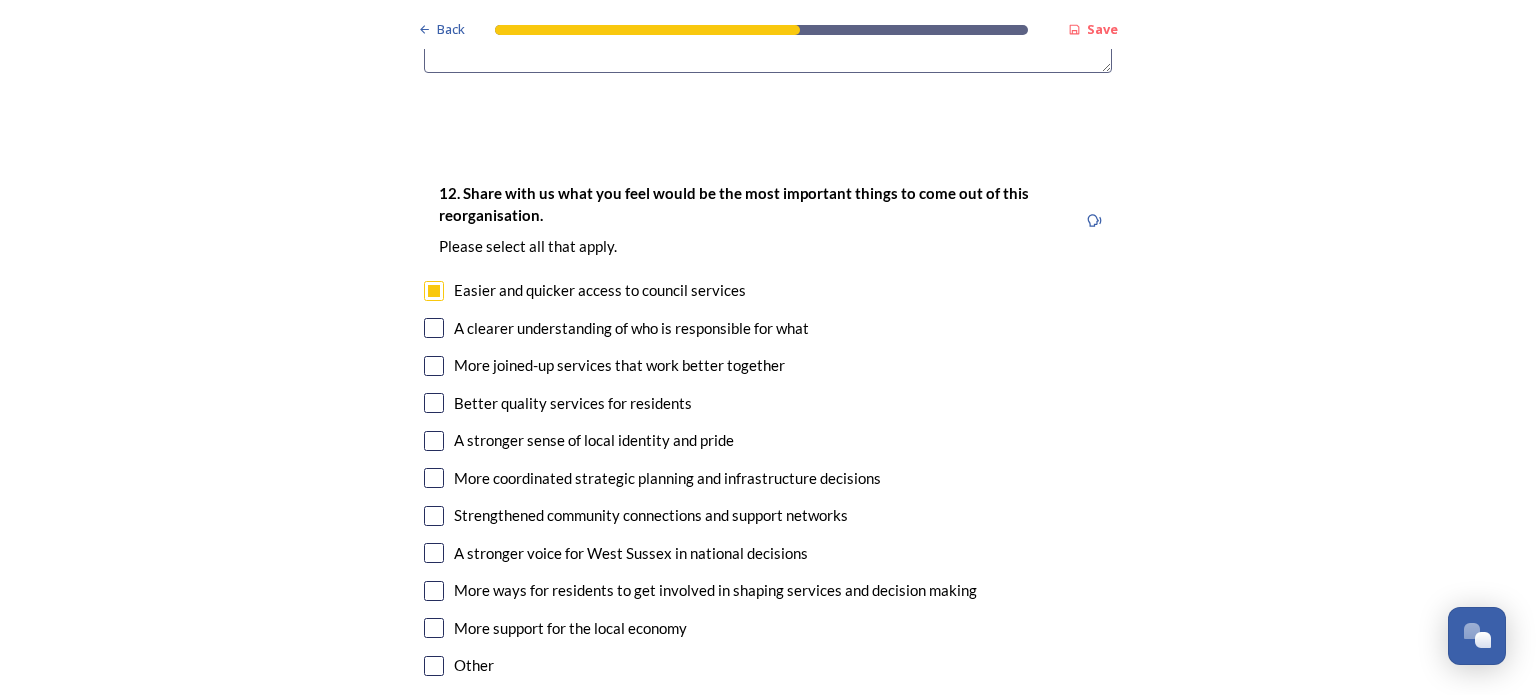 click at bounding box center (434, 328) 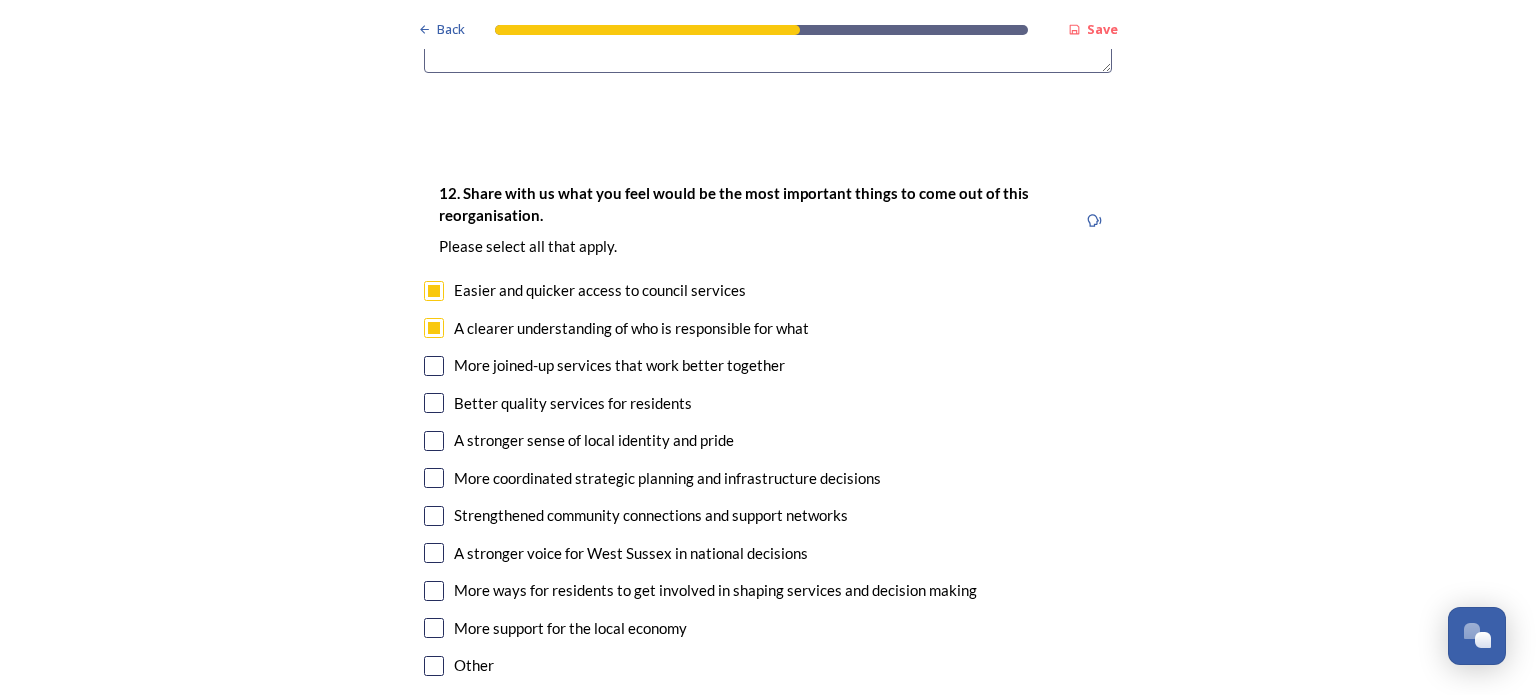 click at bounding box center (434, 366) 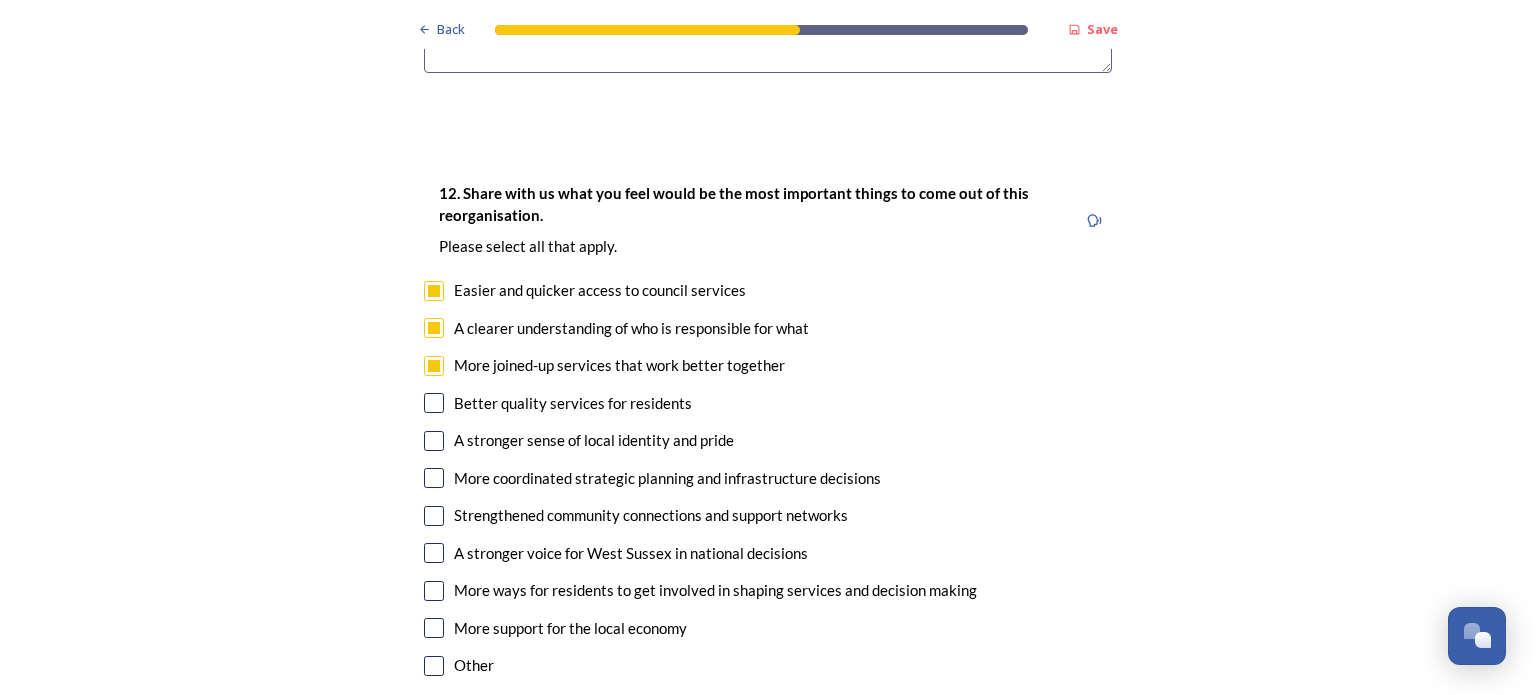 click at bounding box center [434, 403] 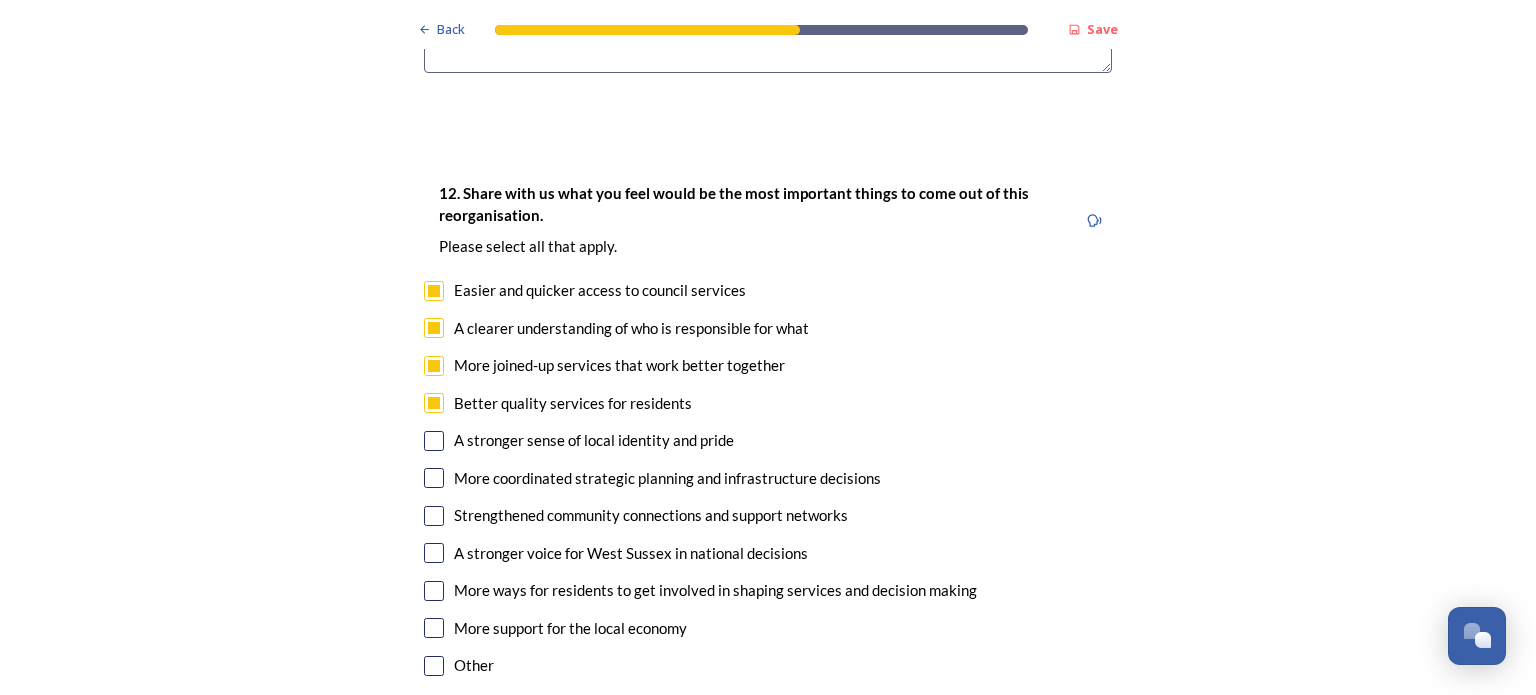 click at bounding box center (434, 478) 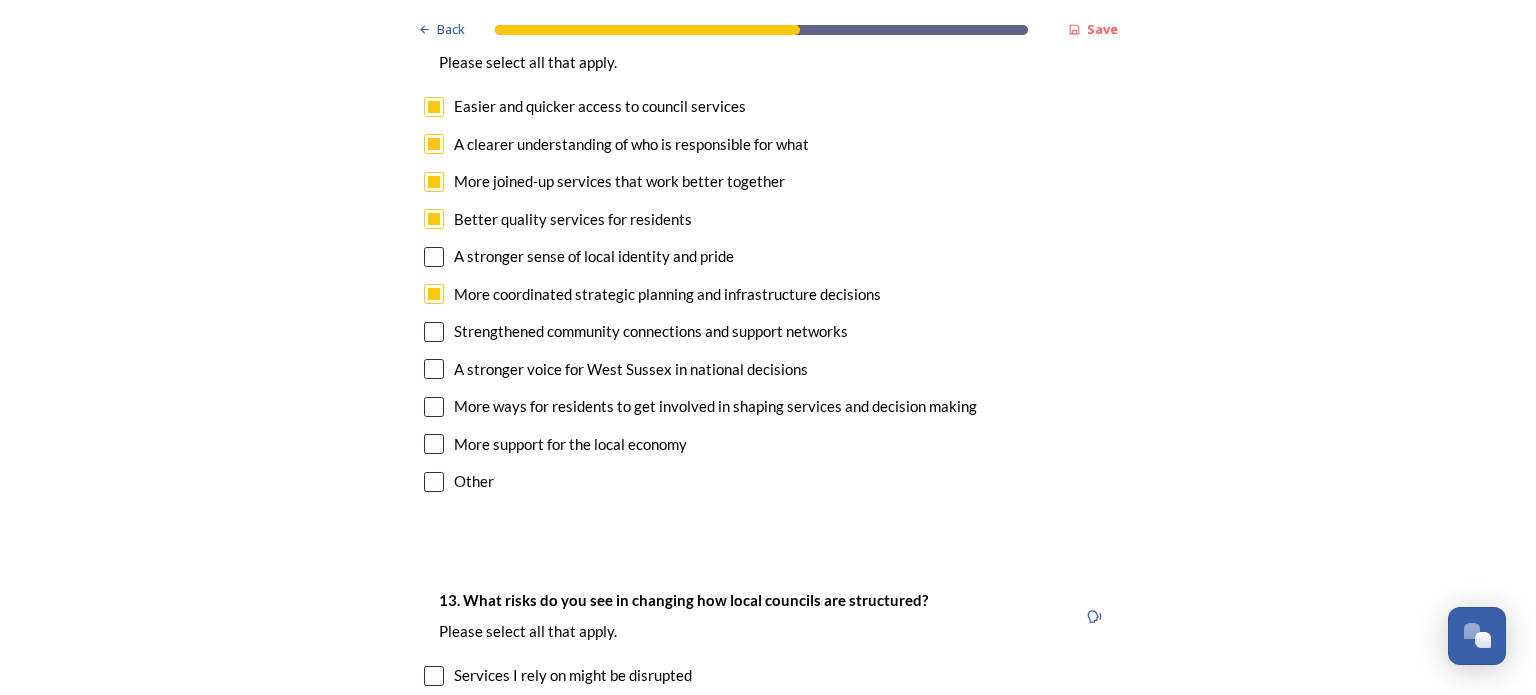 scroll, scrollTop: 3700, scrollLeft: 0, axis: vertical 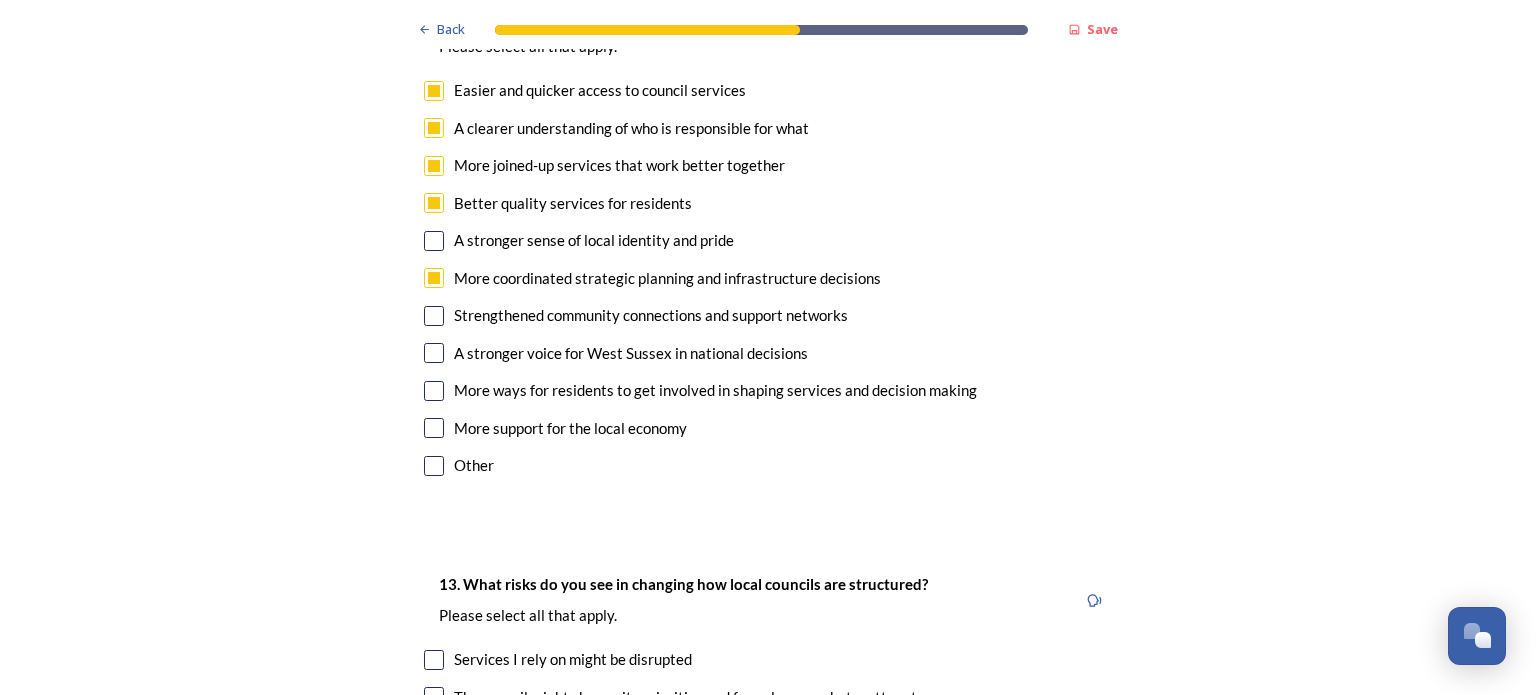 click at bounding box center (434, 353) 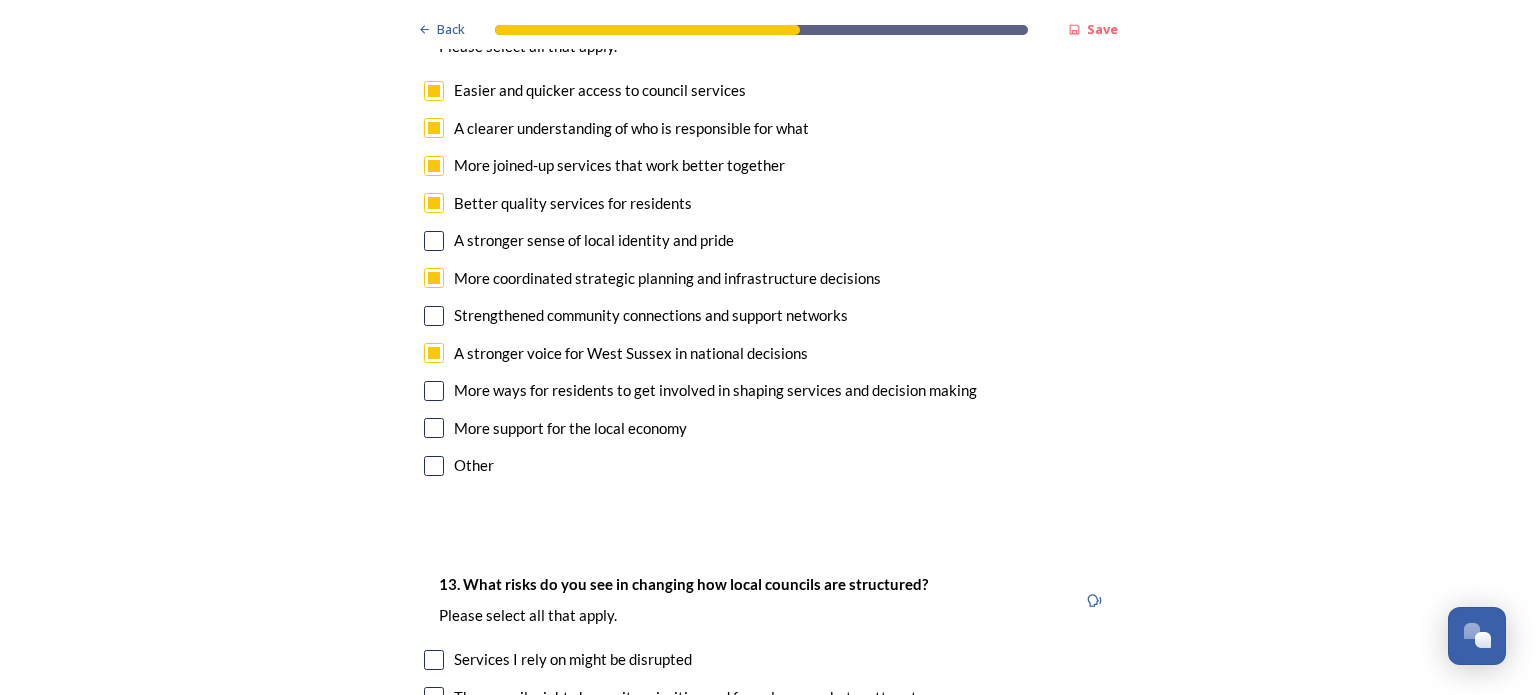 click at bounding box center (434, 428) 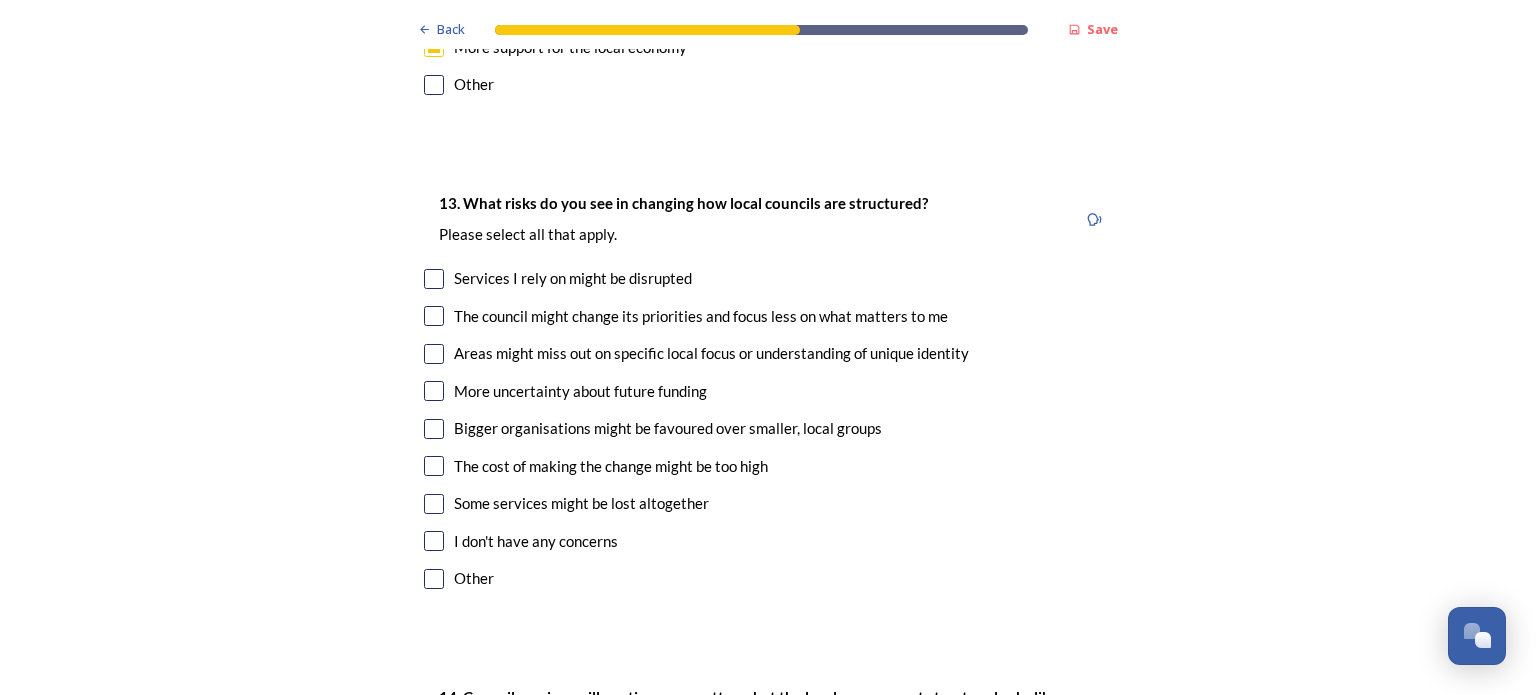 scroll, scrollTop: 4100, scrollLeft: 0, axis: vertical 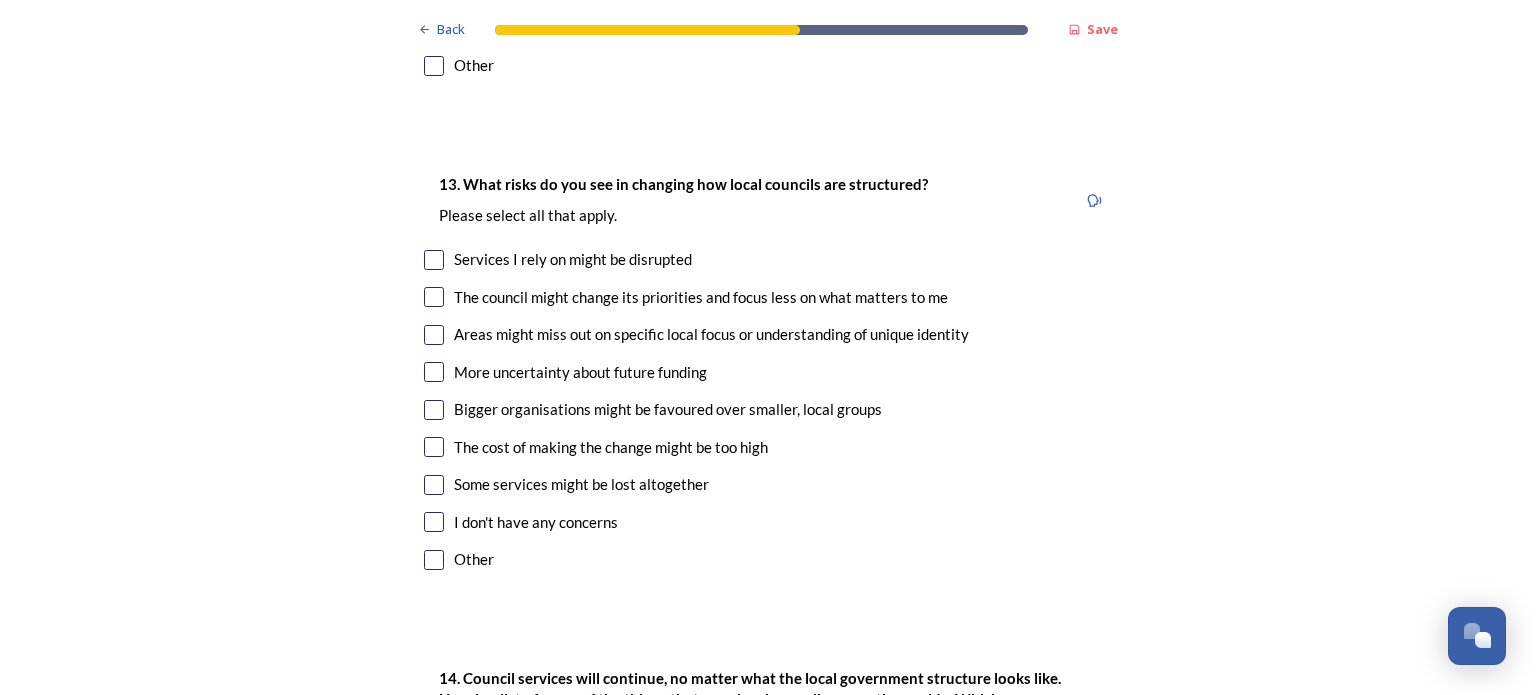click at bounding box center (434, 260) 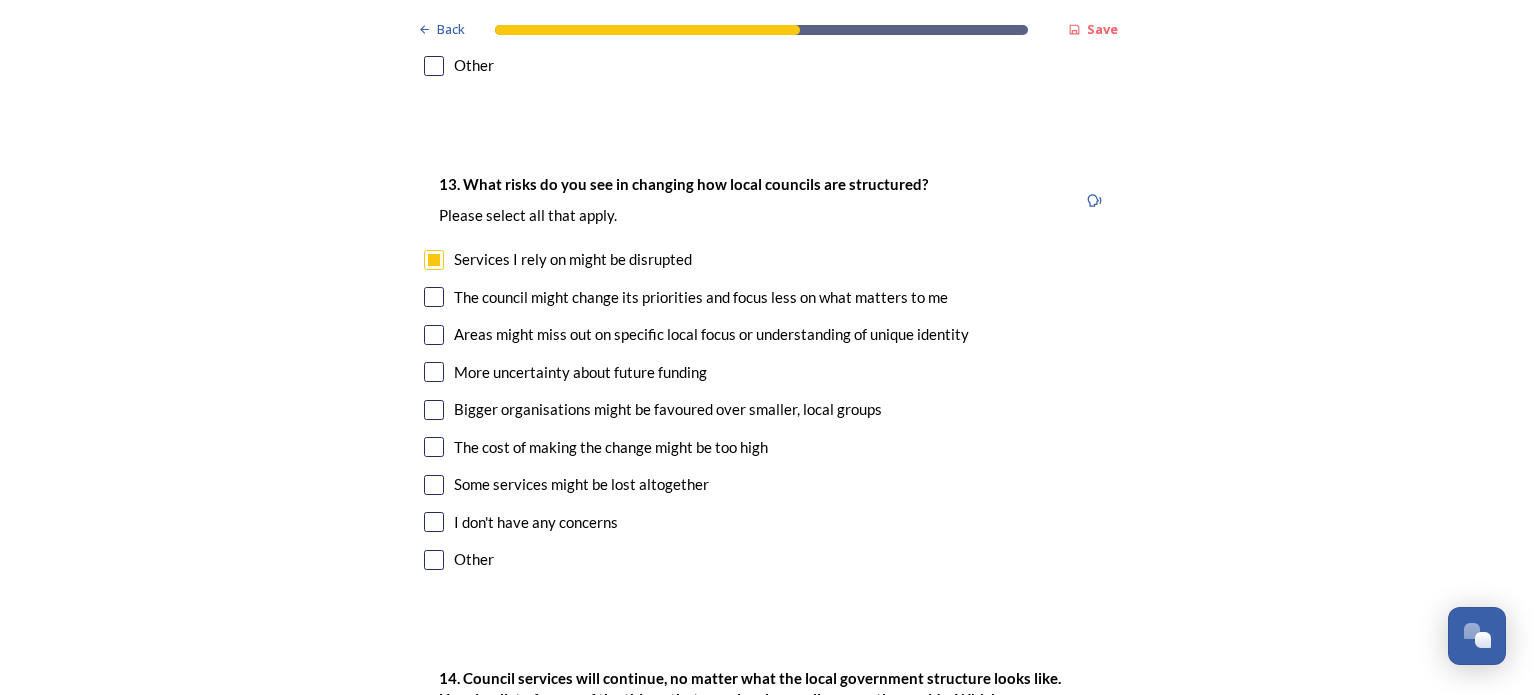 click at bounding box center [434, 297] 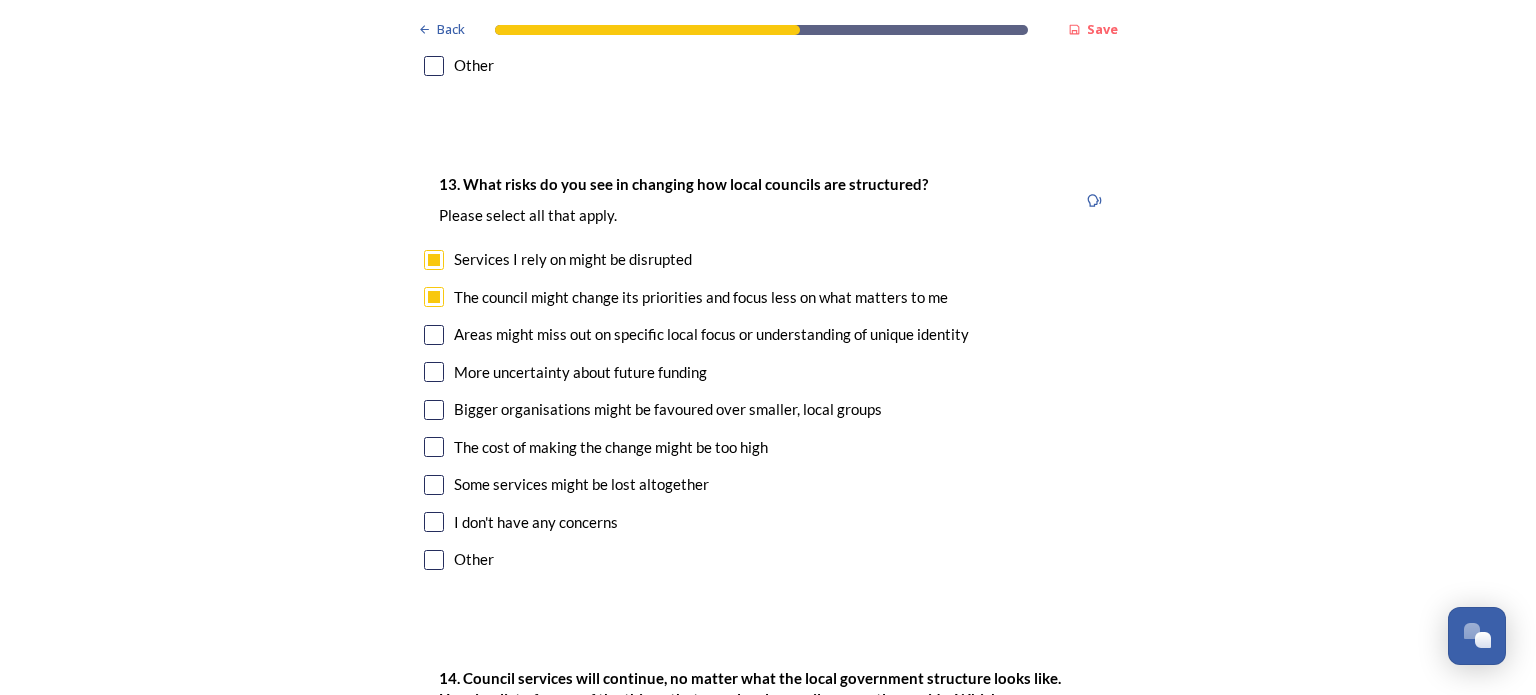 click at bounding box center [434, 335] 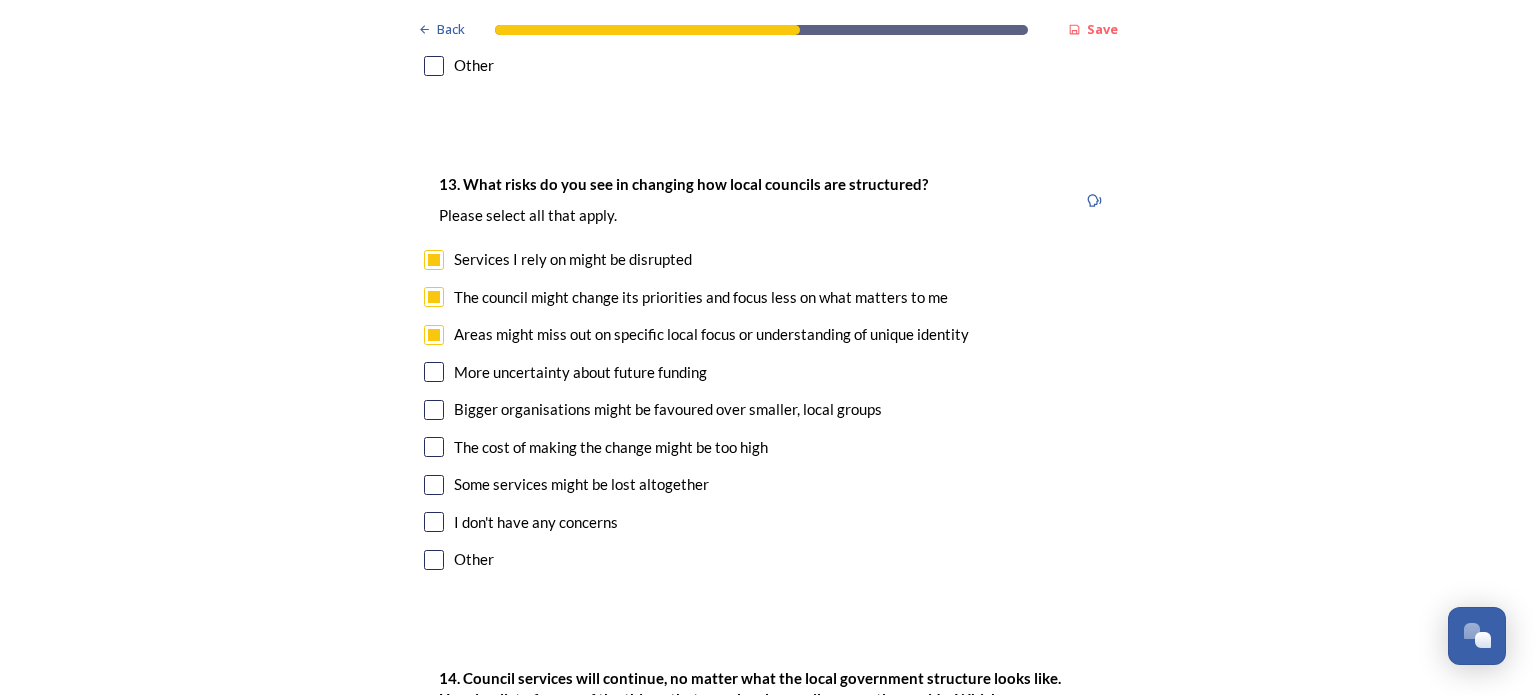 click at bounding box center (434, 372) 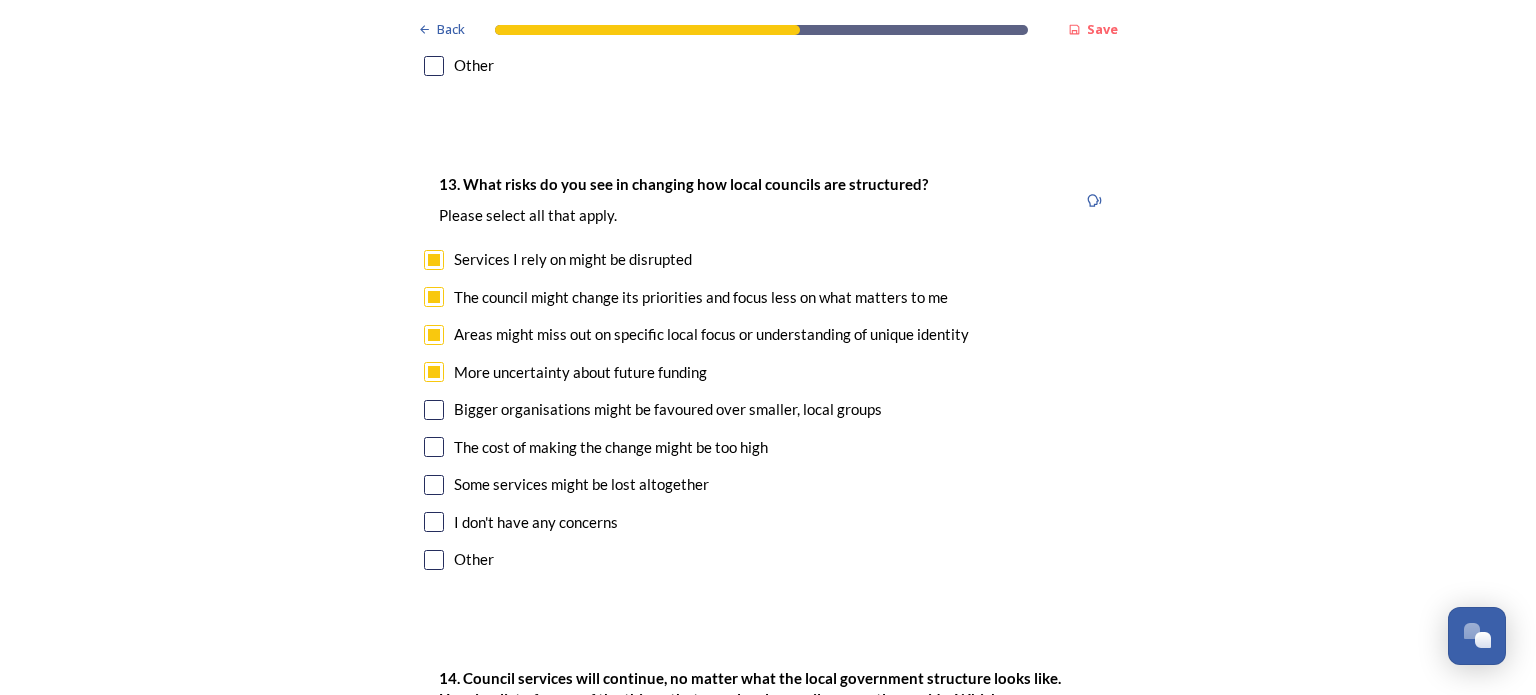 click at bounding box center [434, 410] 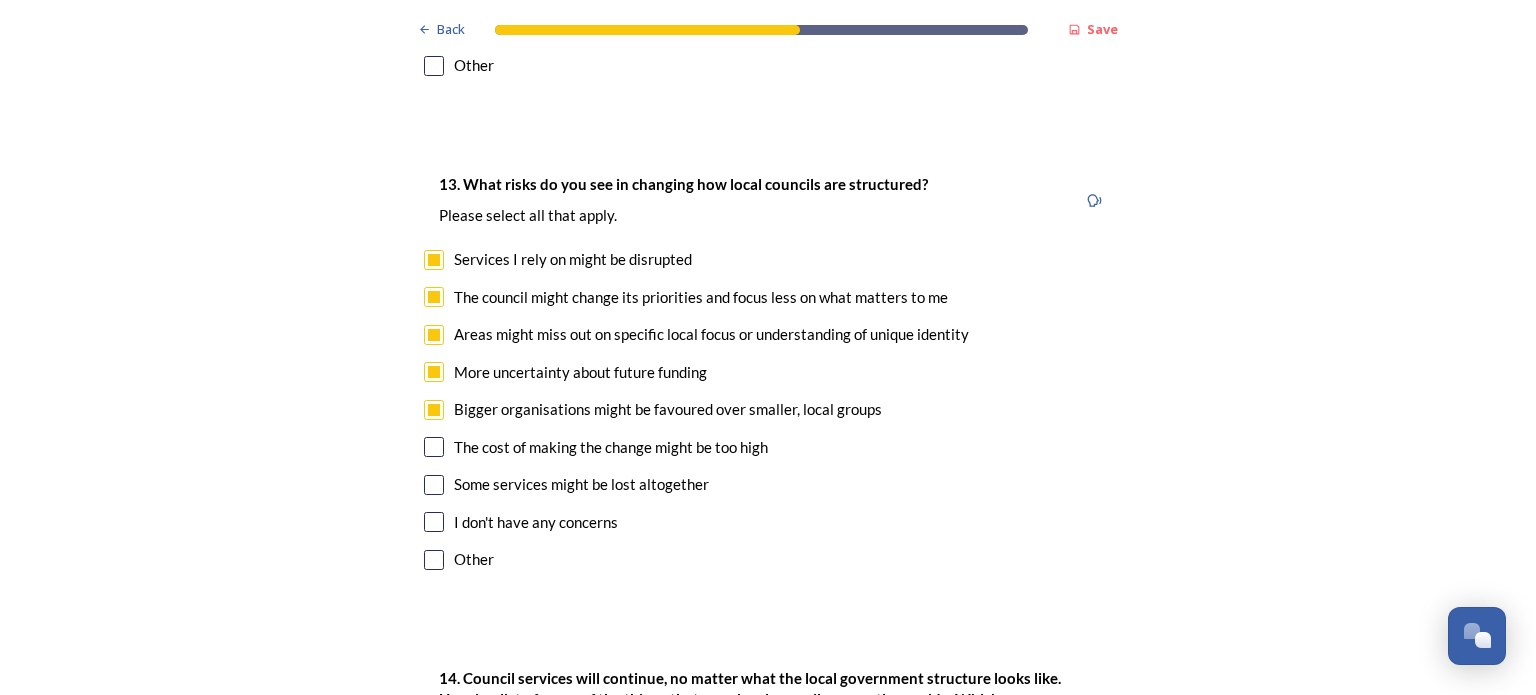 click at bounding box center [434, 485] 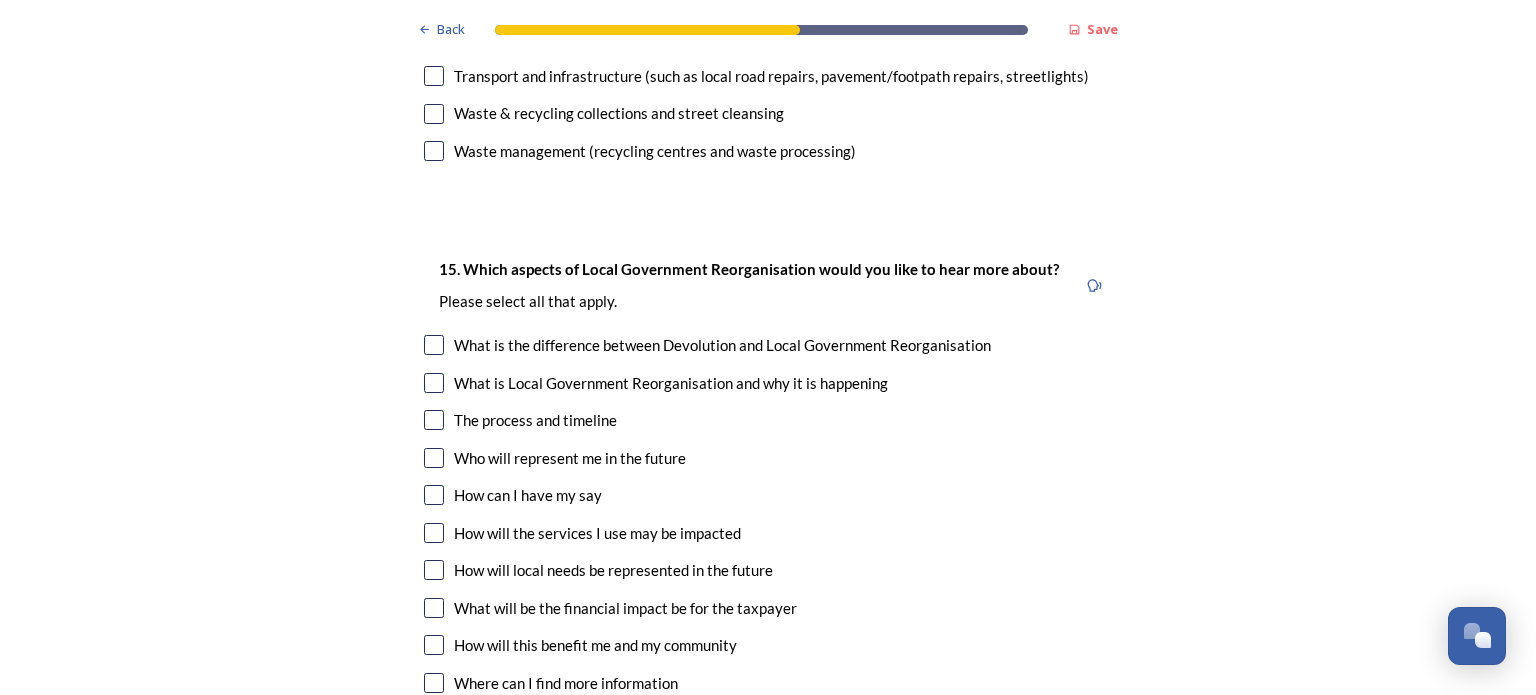 scroll, scrollTop: 5700, scrollLeft: 0, axis: vertical 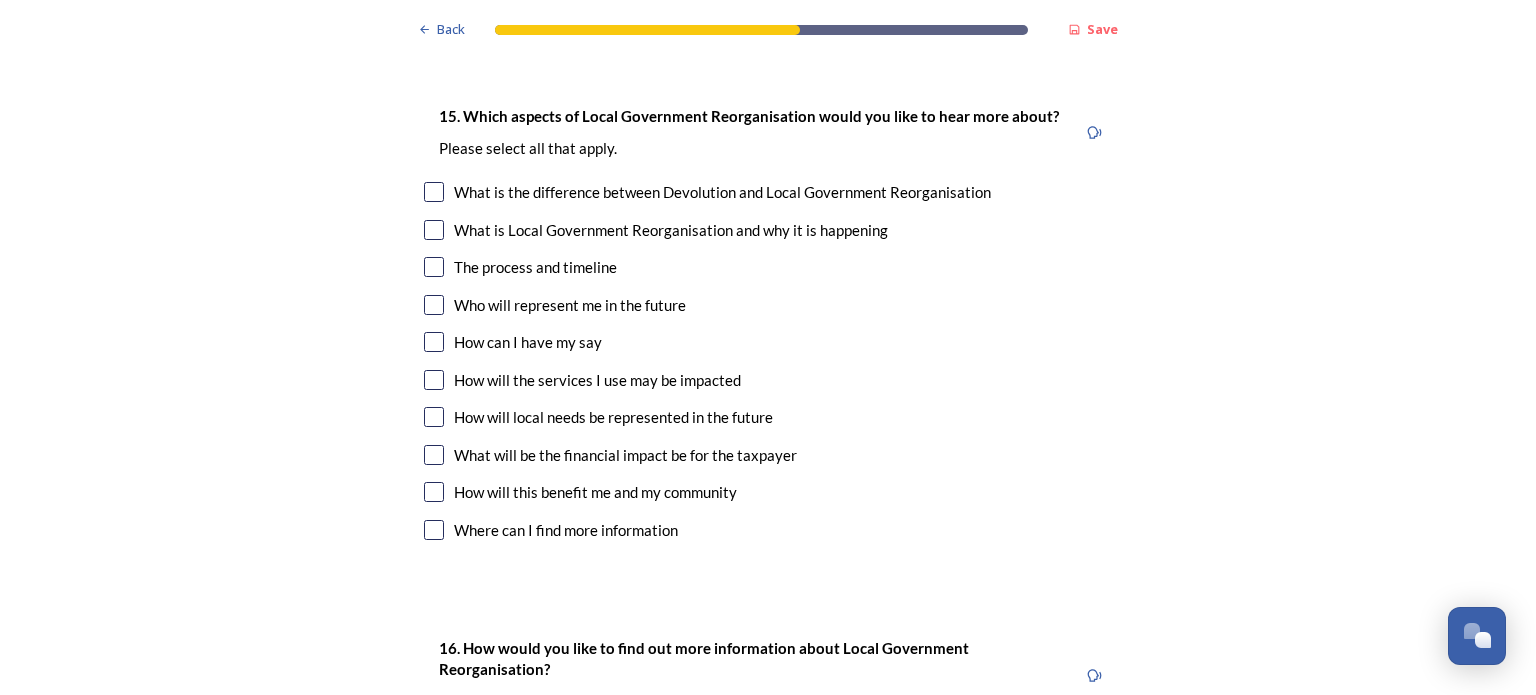 click at bounding box center (434, 267) 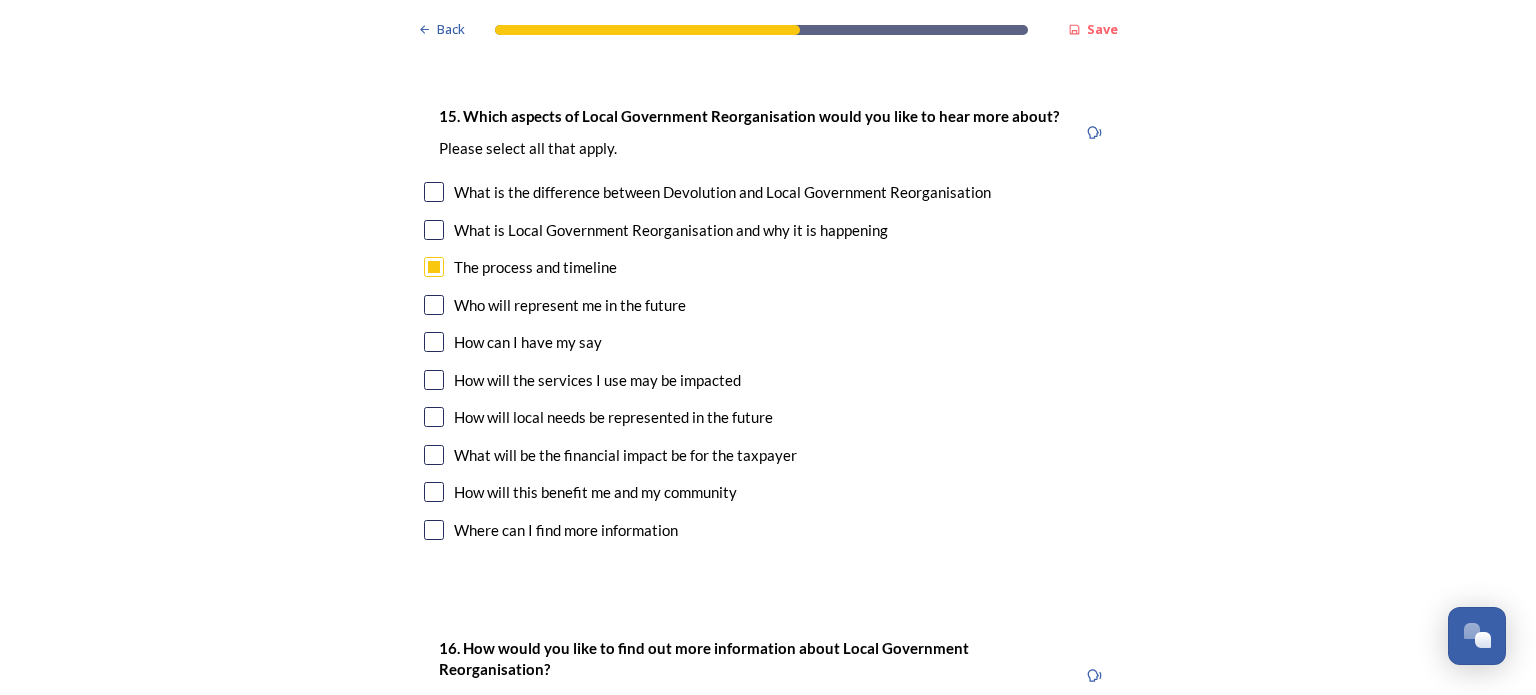 click at bounding box center (434, 267) 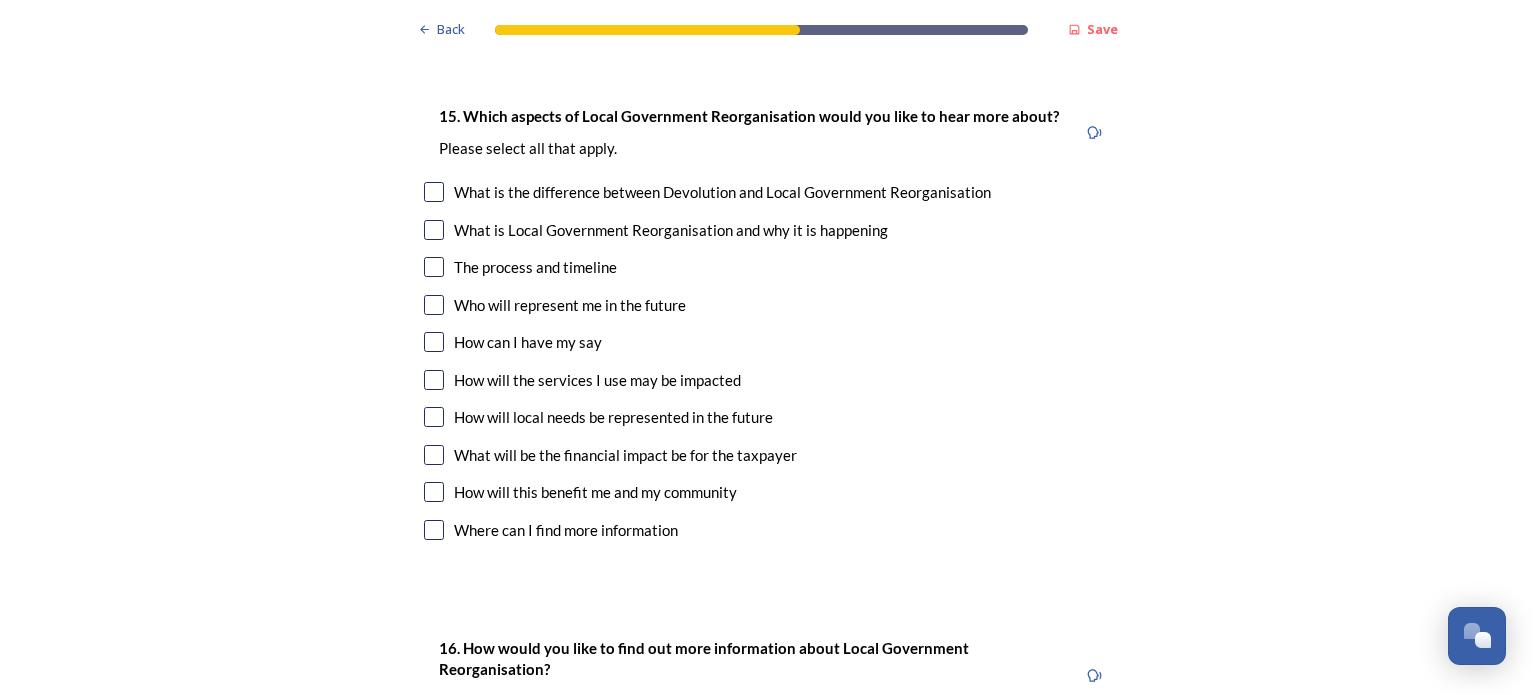 click at bounding box center (434, 305) 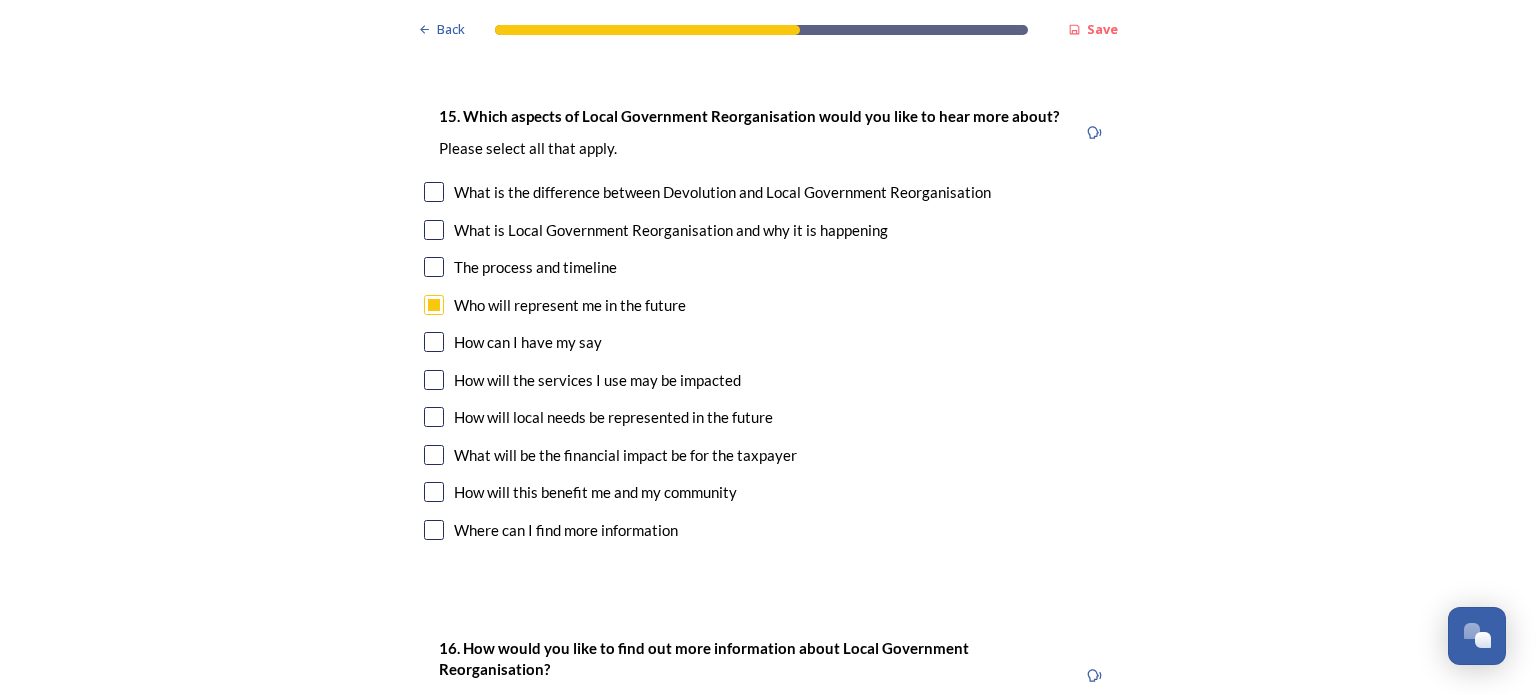 click at bounding box center [434, 380] 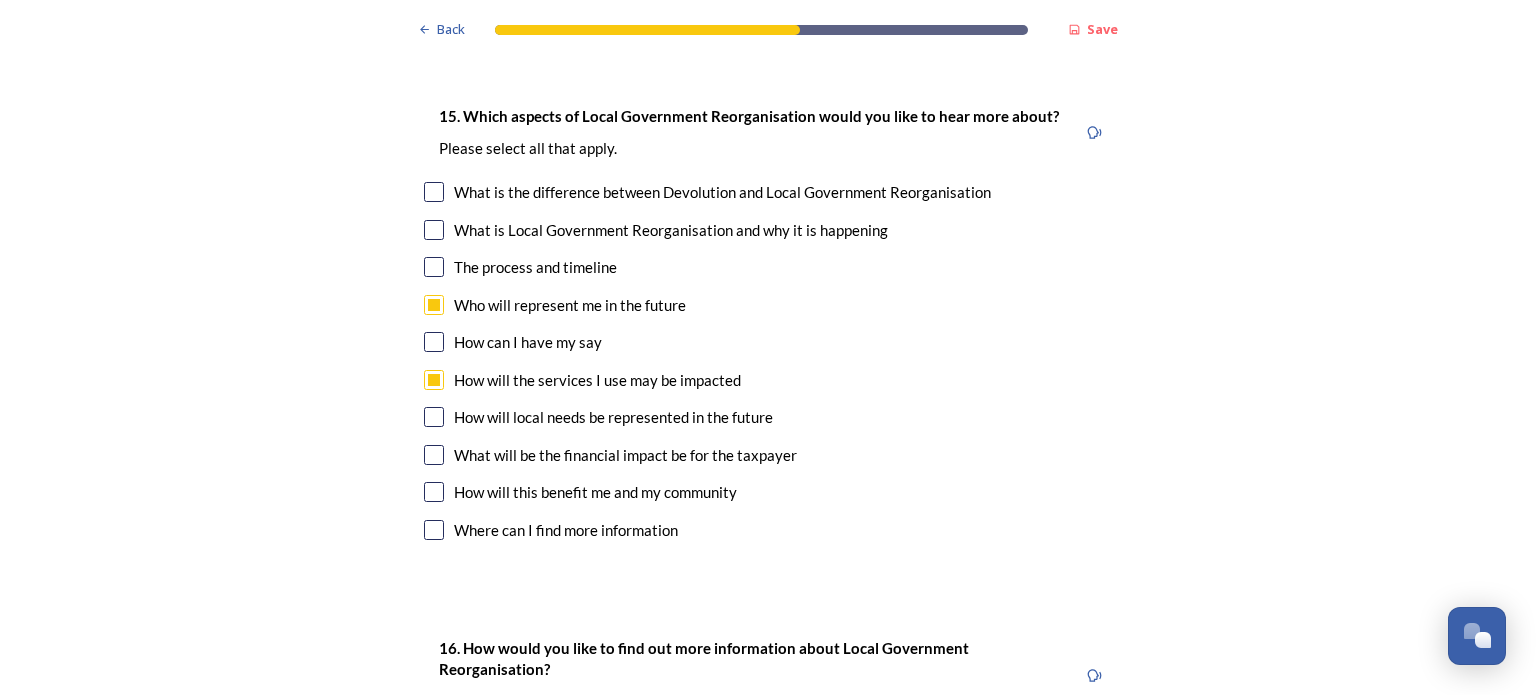 click at bounding box center [434, 417] 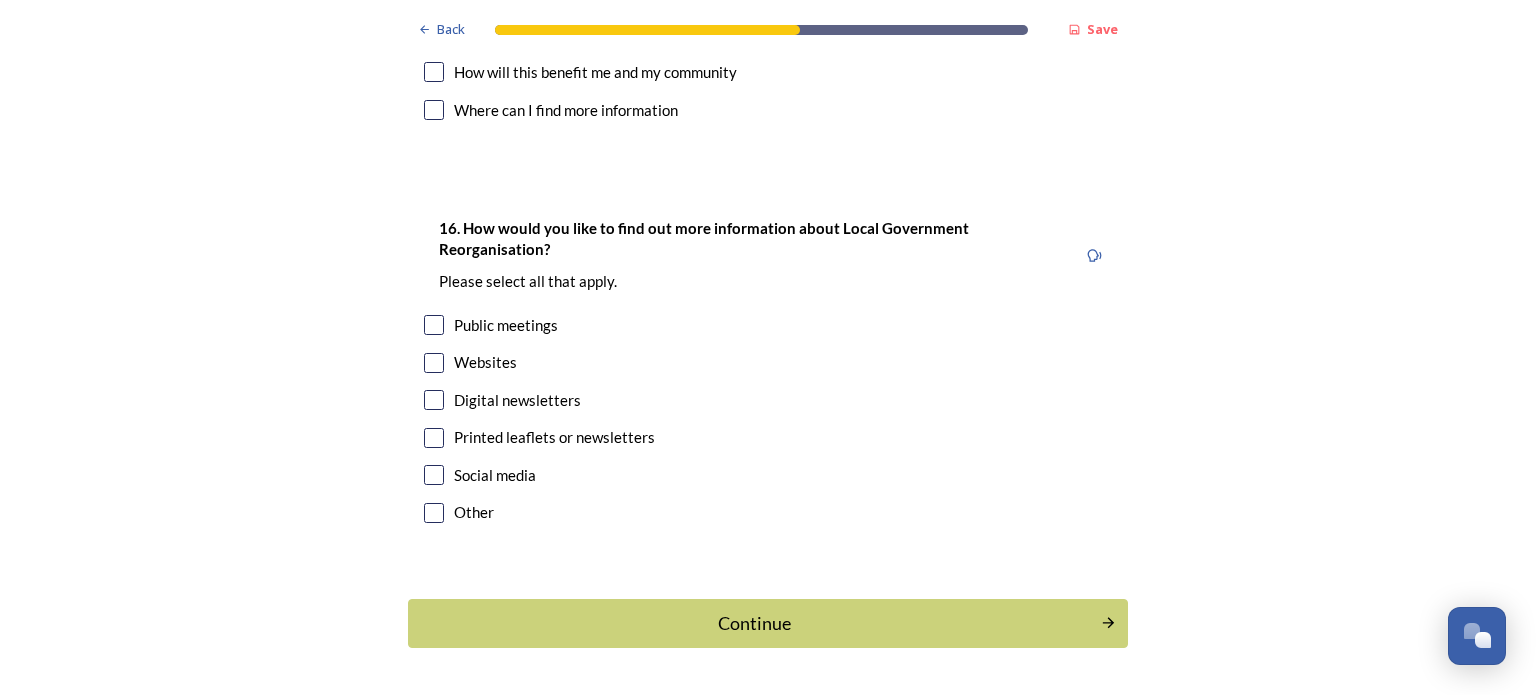 scroll, scrollTop: 6188, scrollLeft: 0, axis: vertical 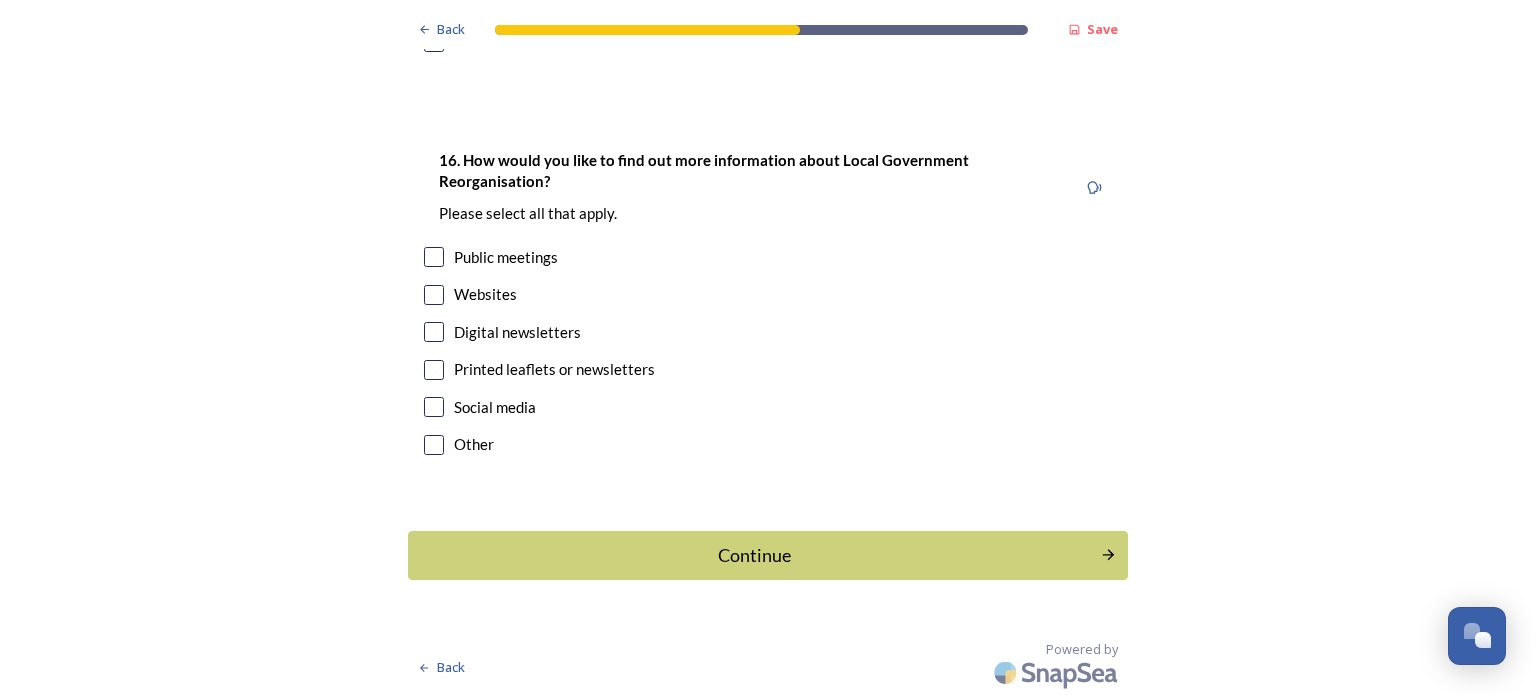 click at bounding box center [434, 295] 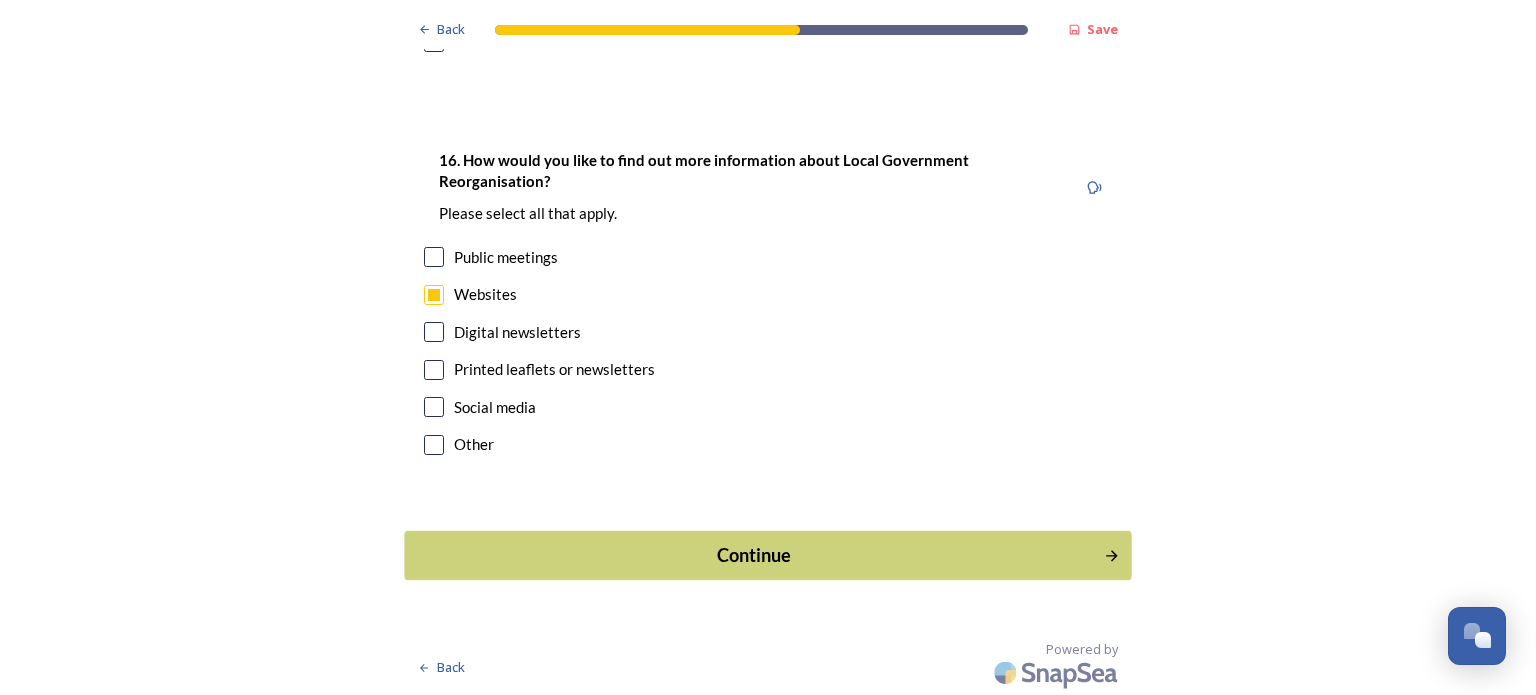 click on "Continue" at bounding box center [767, 555] 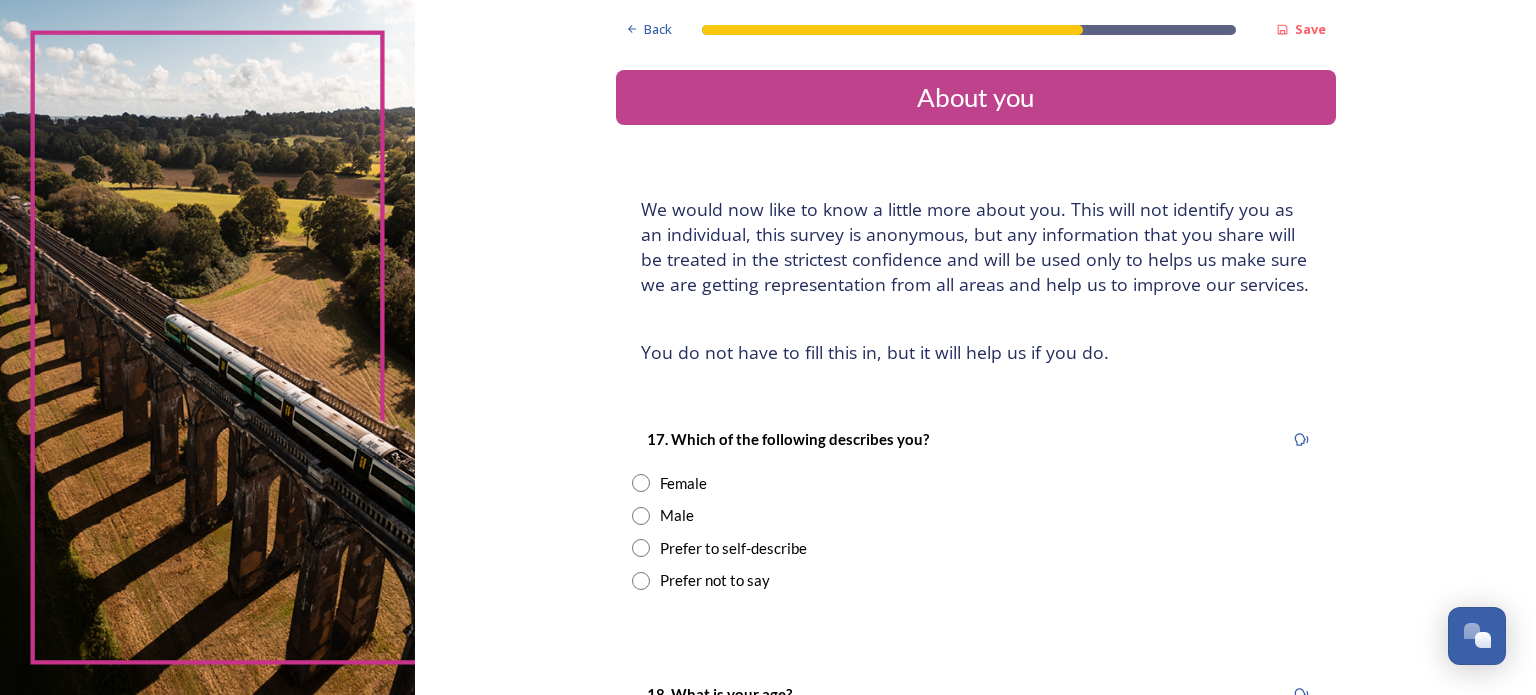 click at bounding box center [641, 483] 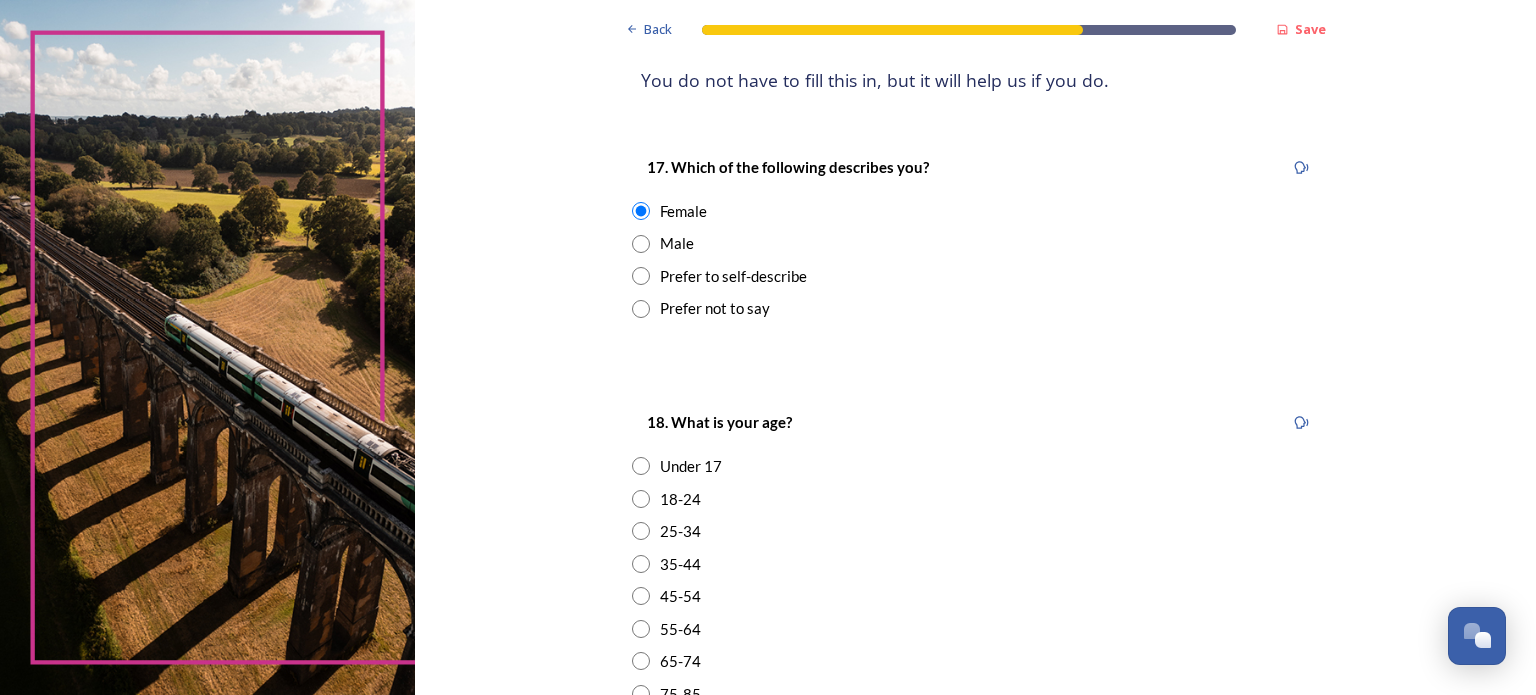 scroll, scrollTop: 400, scrollLeft: 0, axis: vertical 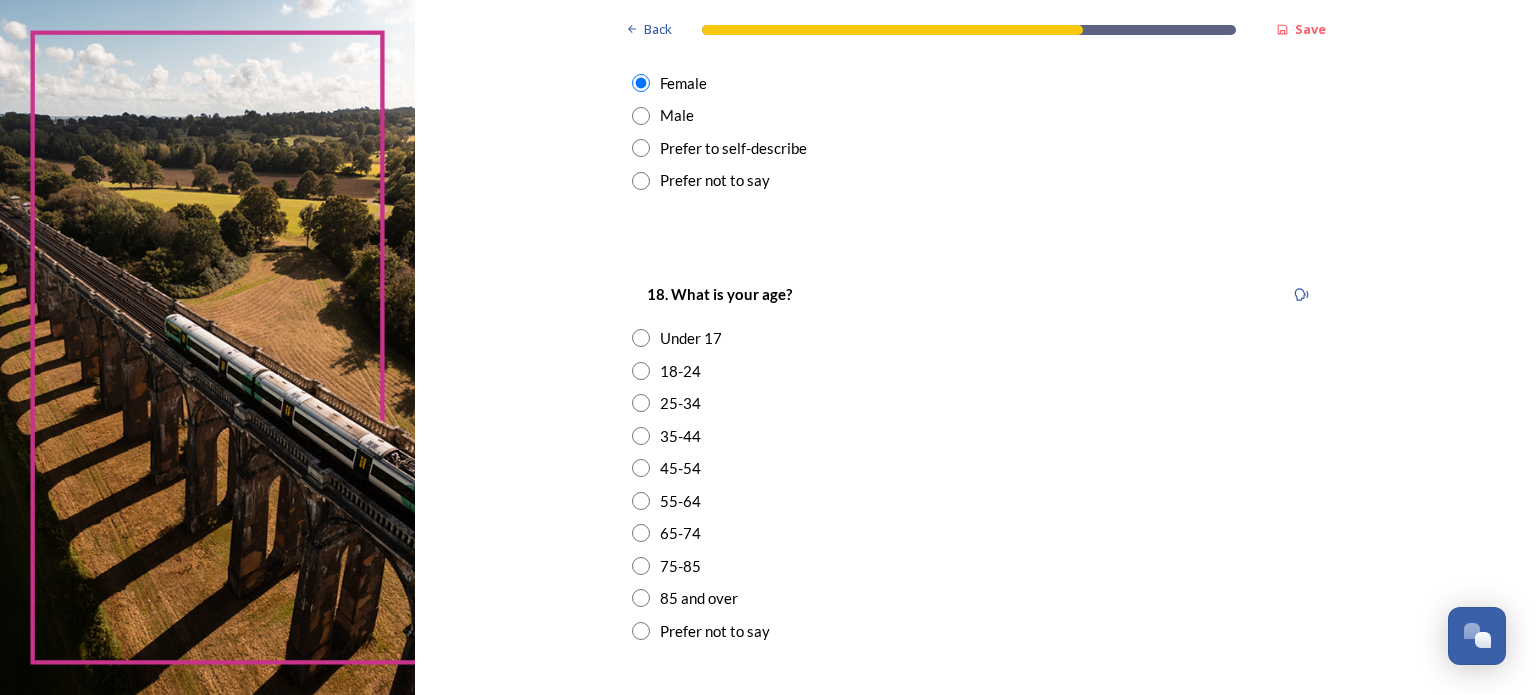 click on "45-54" at bounding box center (680, 468) 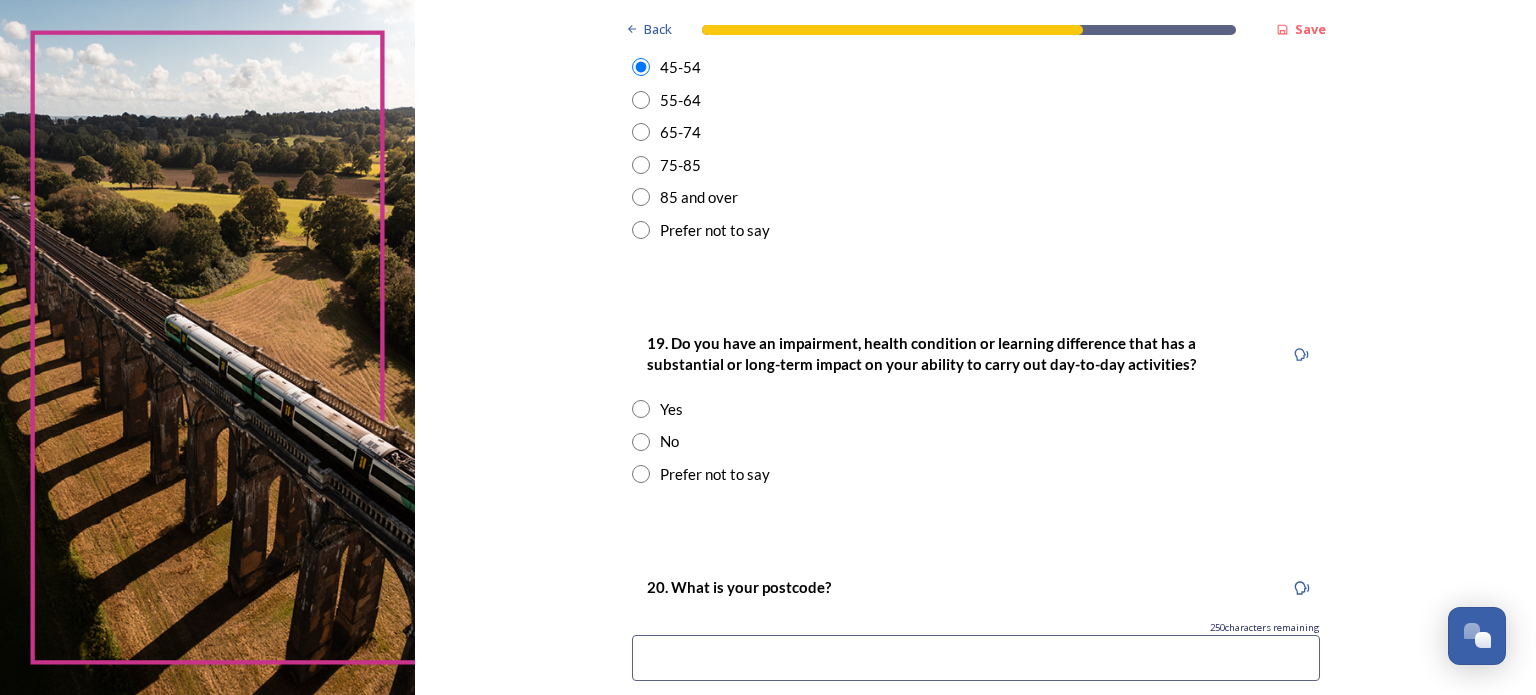 scroll, scrollTop: 900, scrollLeft: 0, axis: vertical 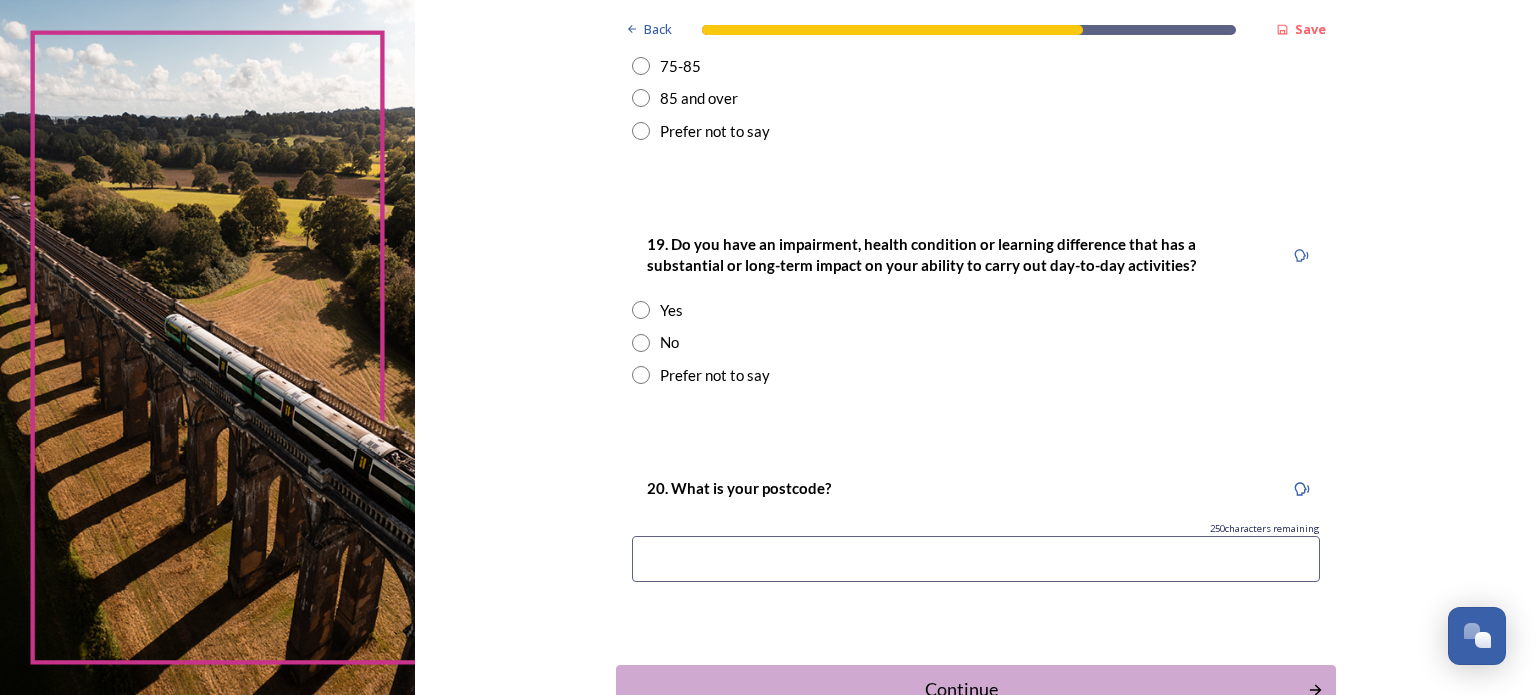 click on "No" at bounding box center [669, 342] 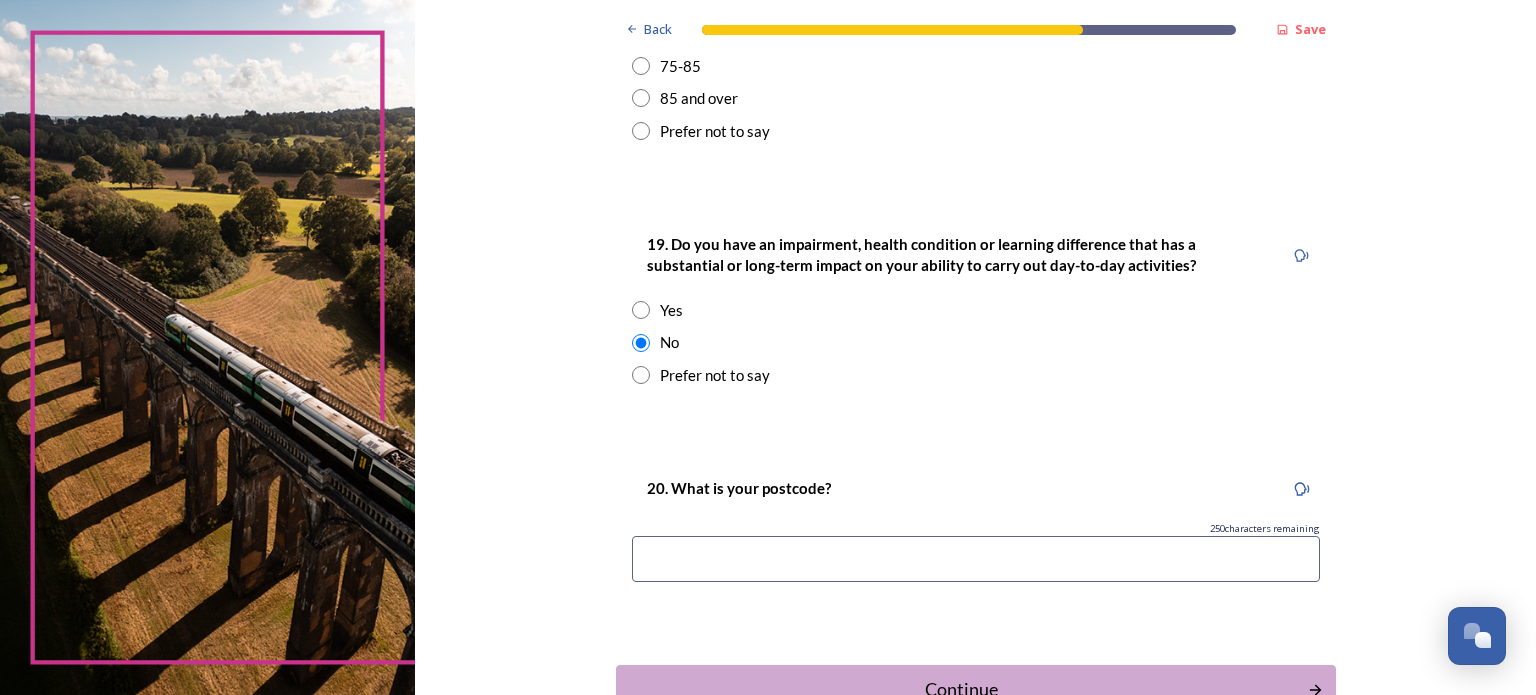 scroll, scrollTop: 1034, scrollLeft: 0, axis: vertical 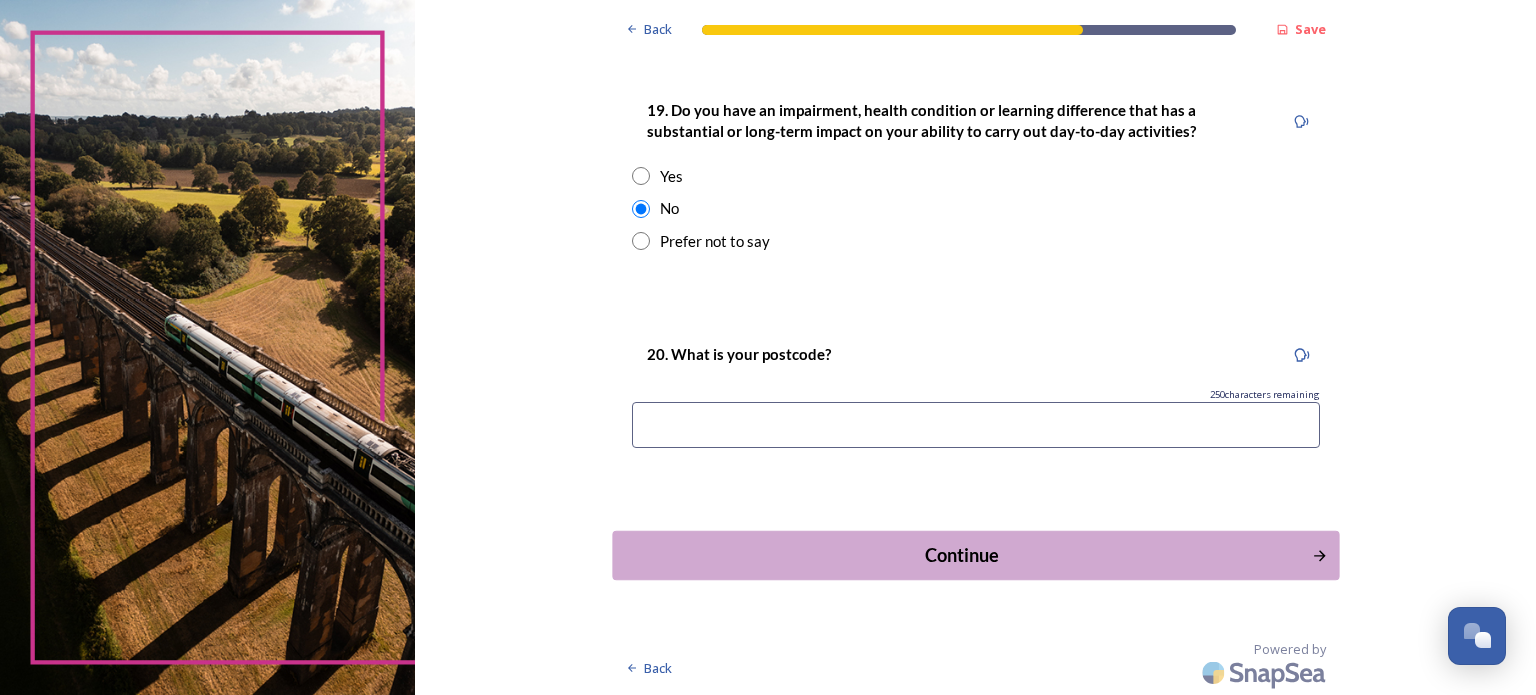 click on "Continue" at bounding box center (975, 555) 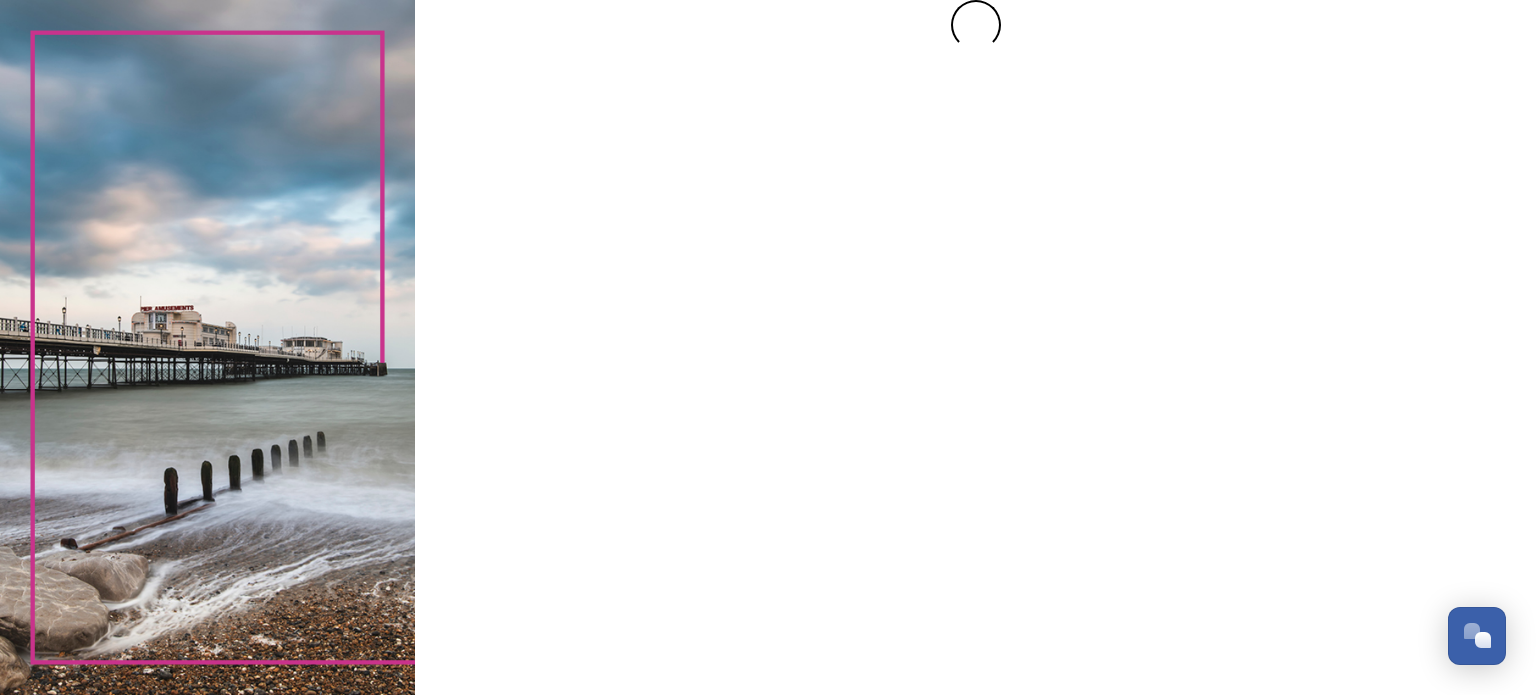 scroll, scrollTop: 0, scrollLeft: 0, axis: both 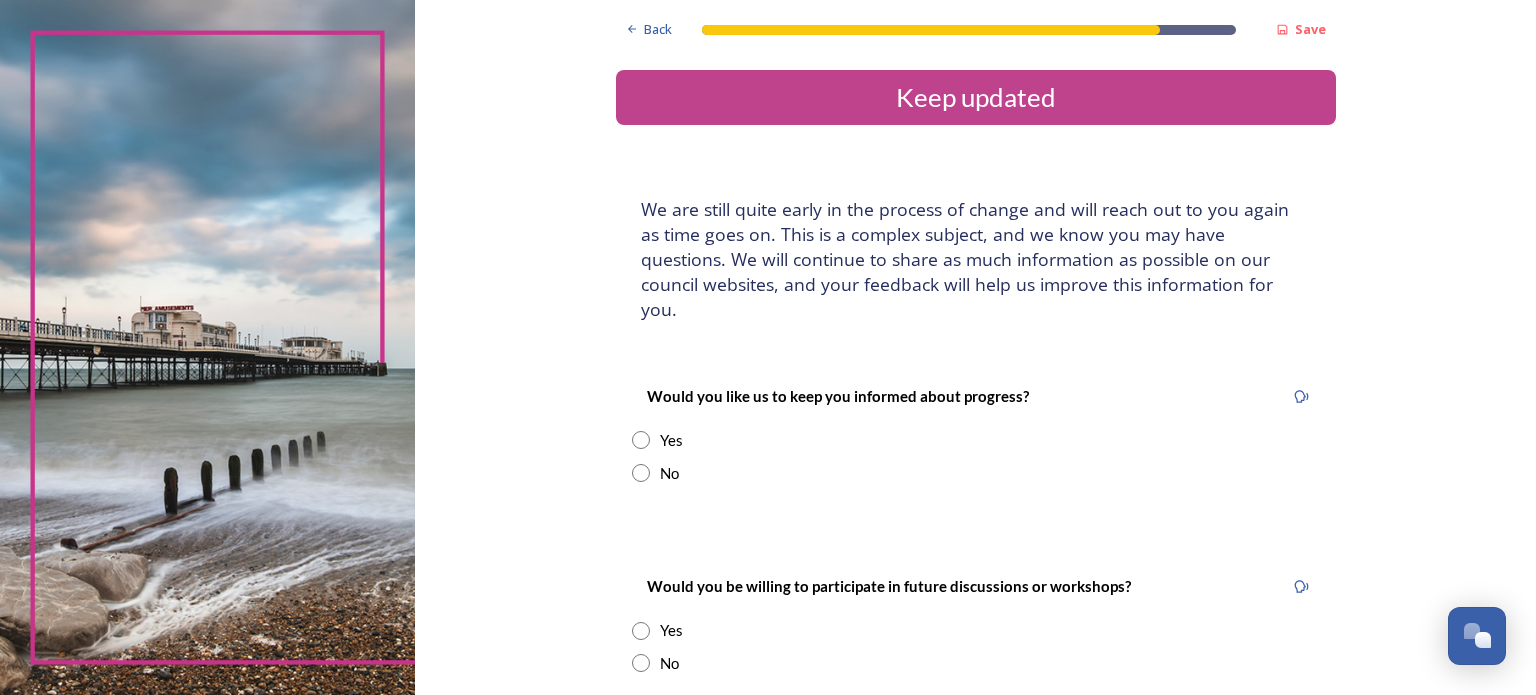 click at bounding box center (641, 440) 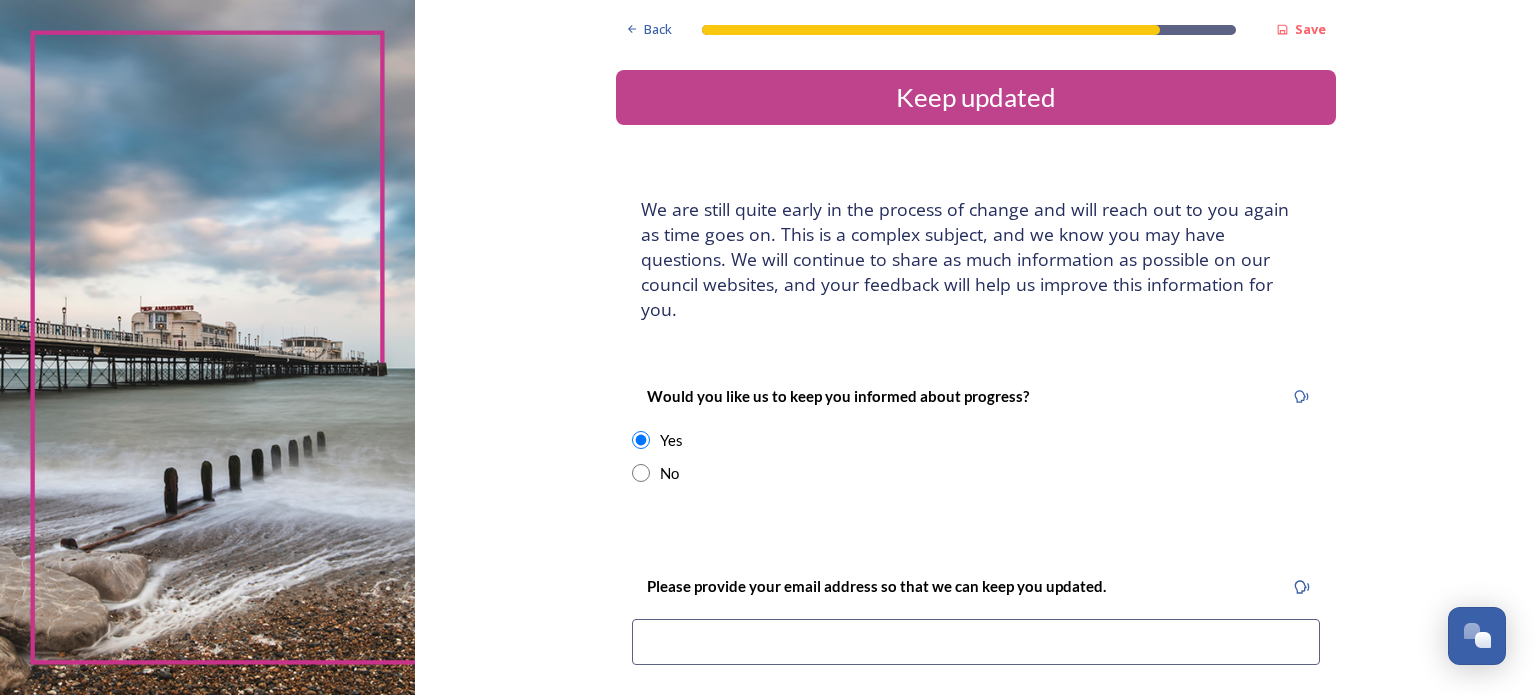 click at bounding box center (641, 440) 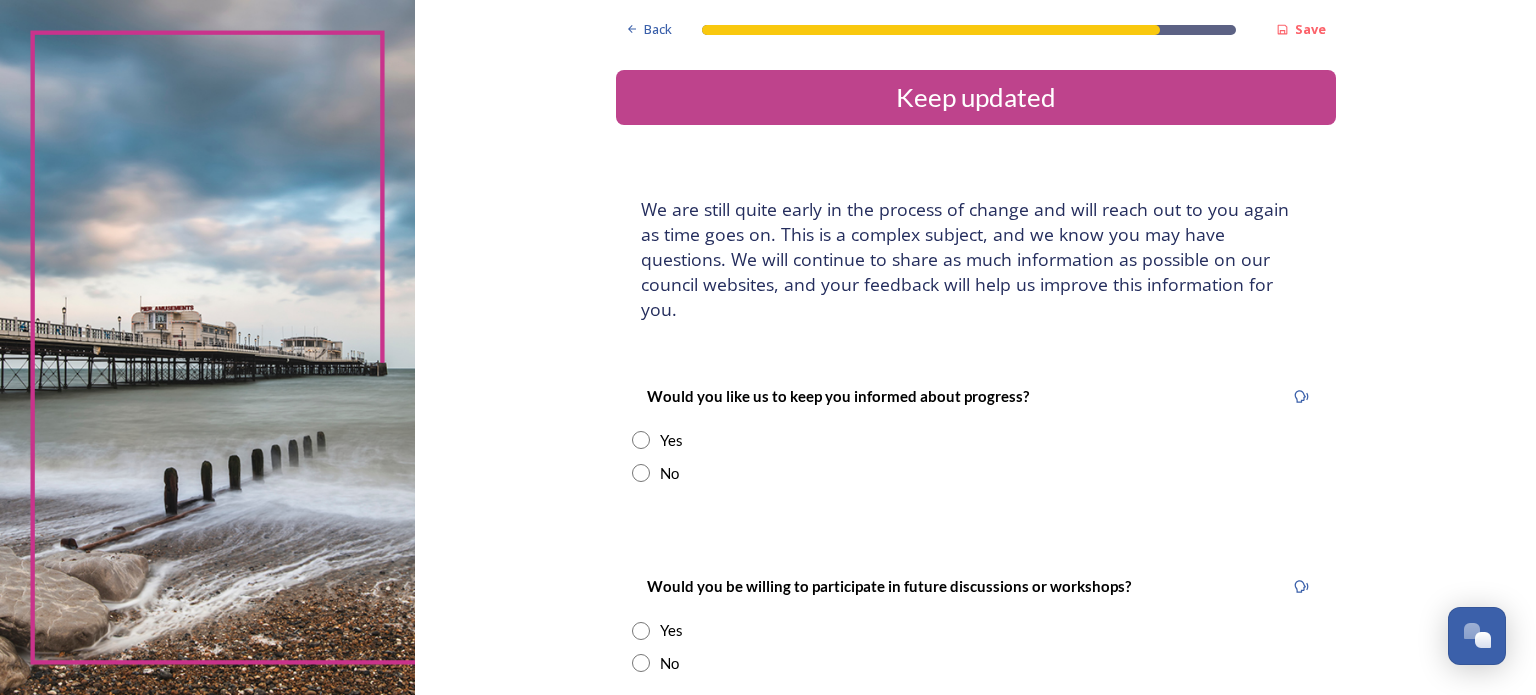 click at bounding box center [641, 440] 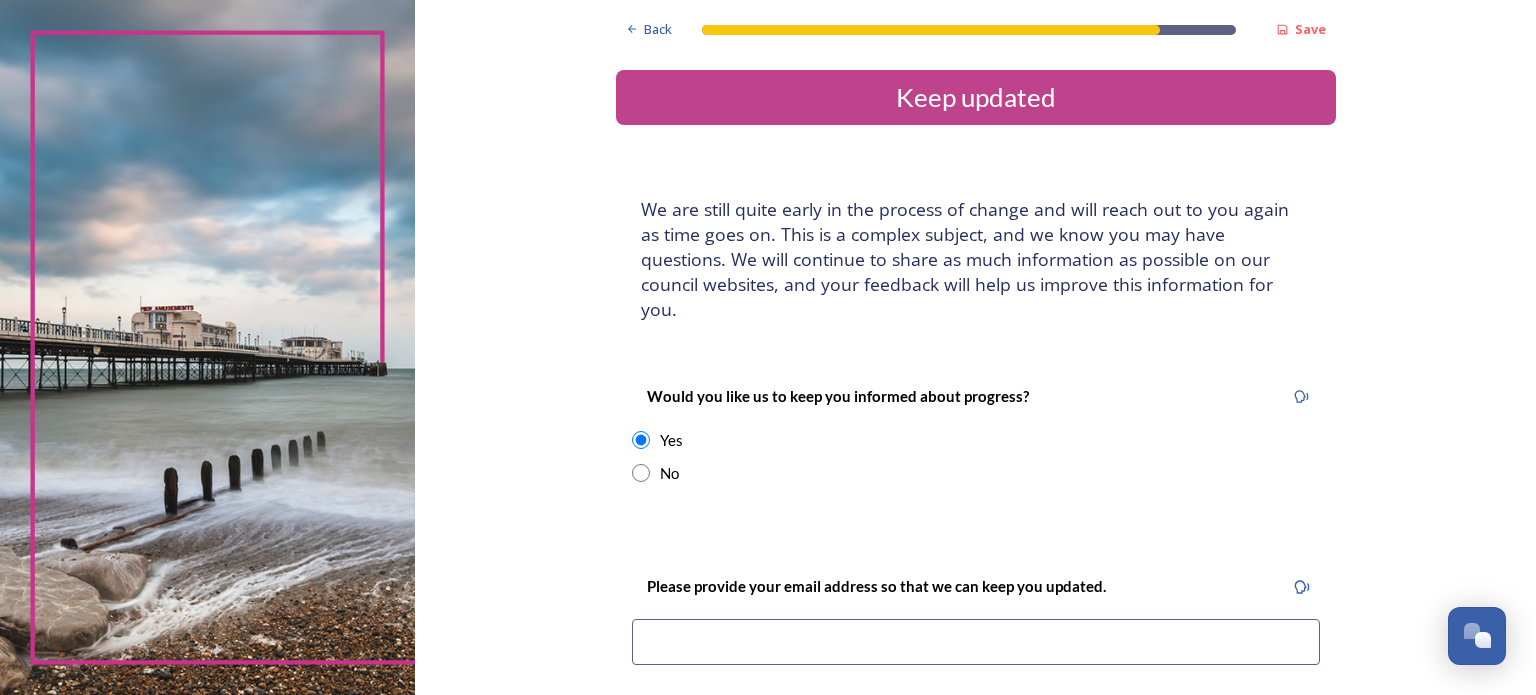 click at bounding box center [976, 642] 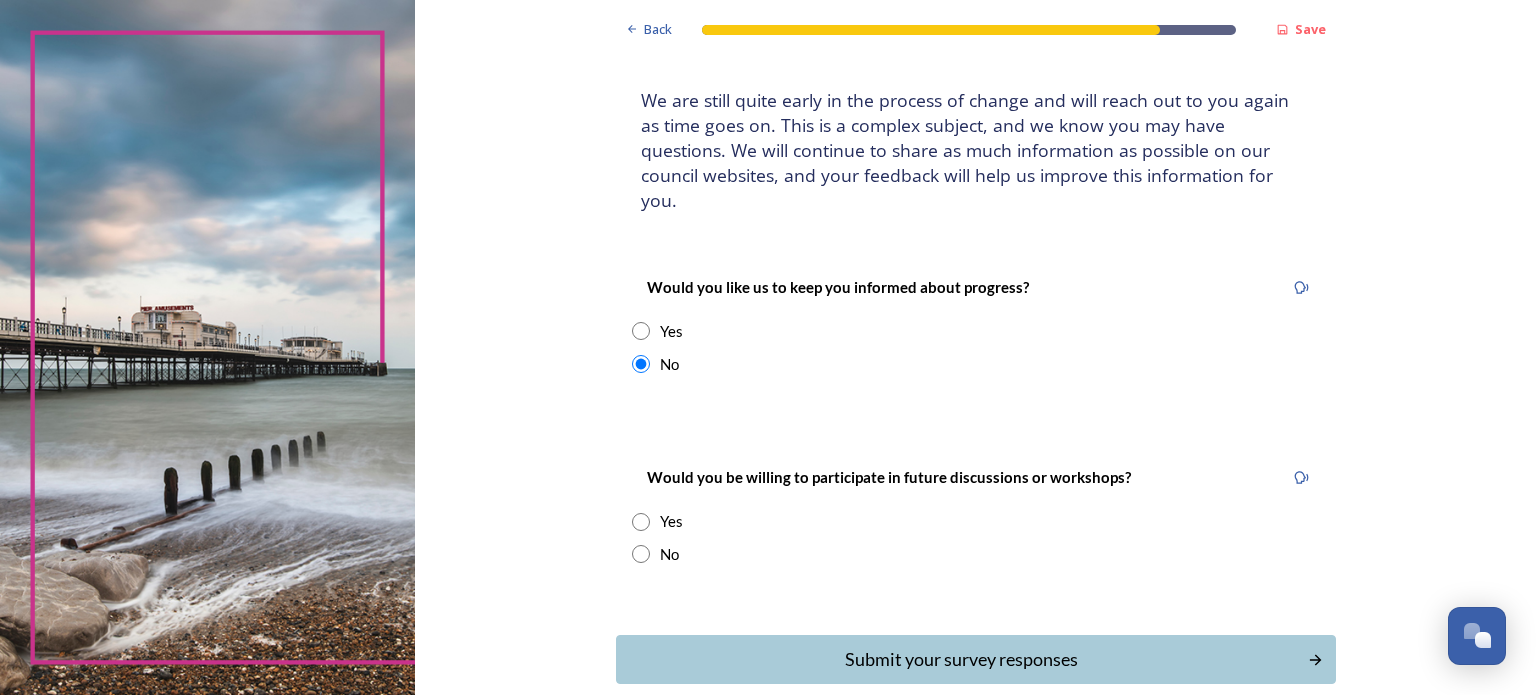 scroll, scrollTop: 188, scrollLeft: 0, axis: vertical 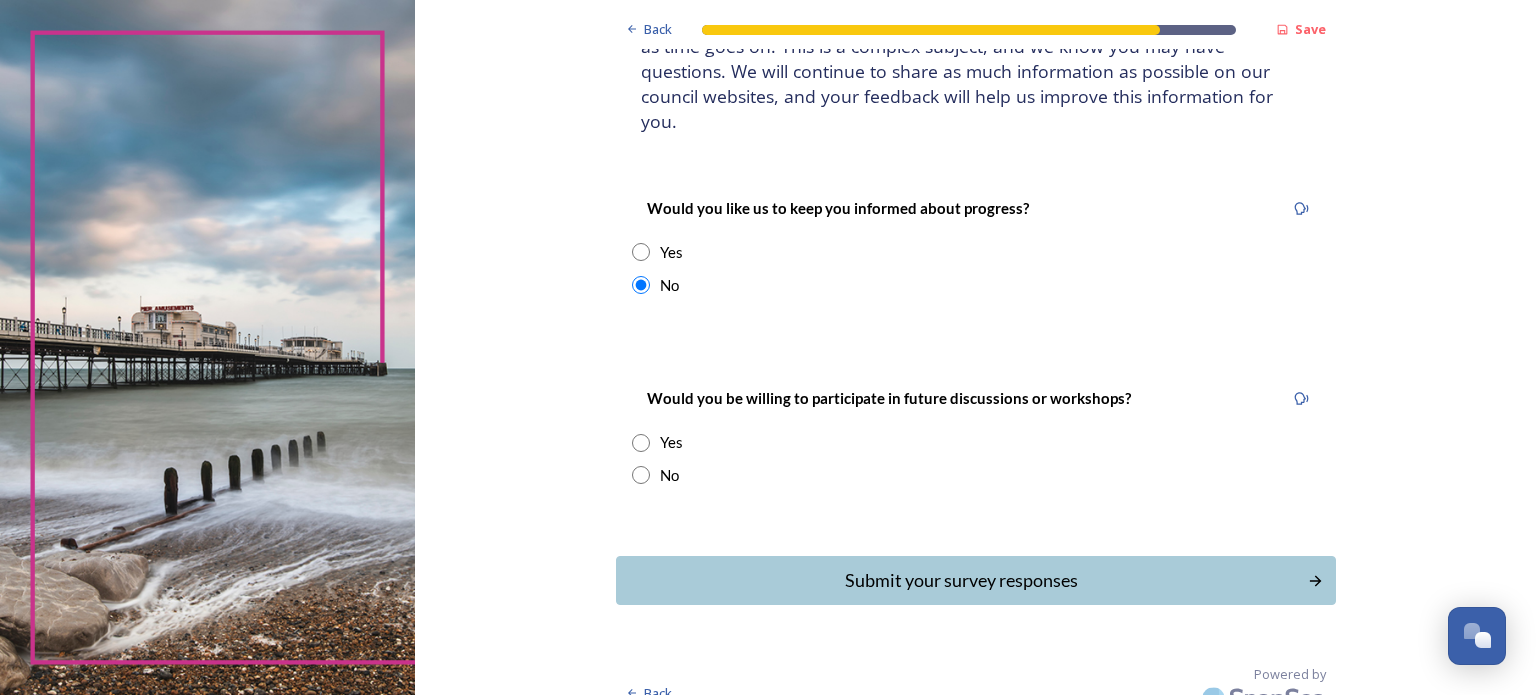 click at bounding box center (641, 475) 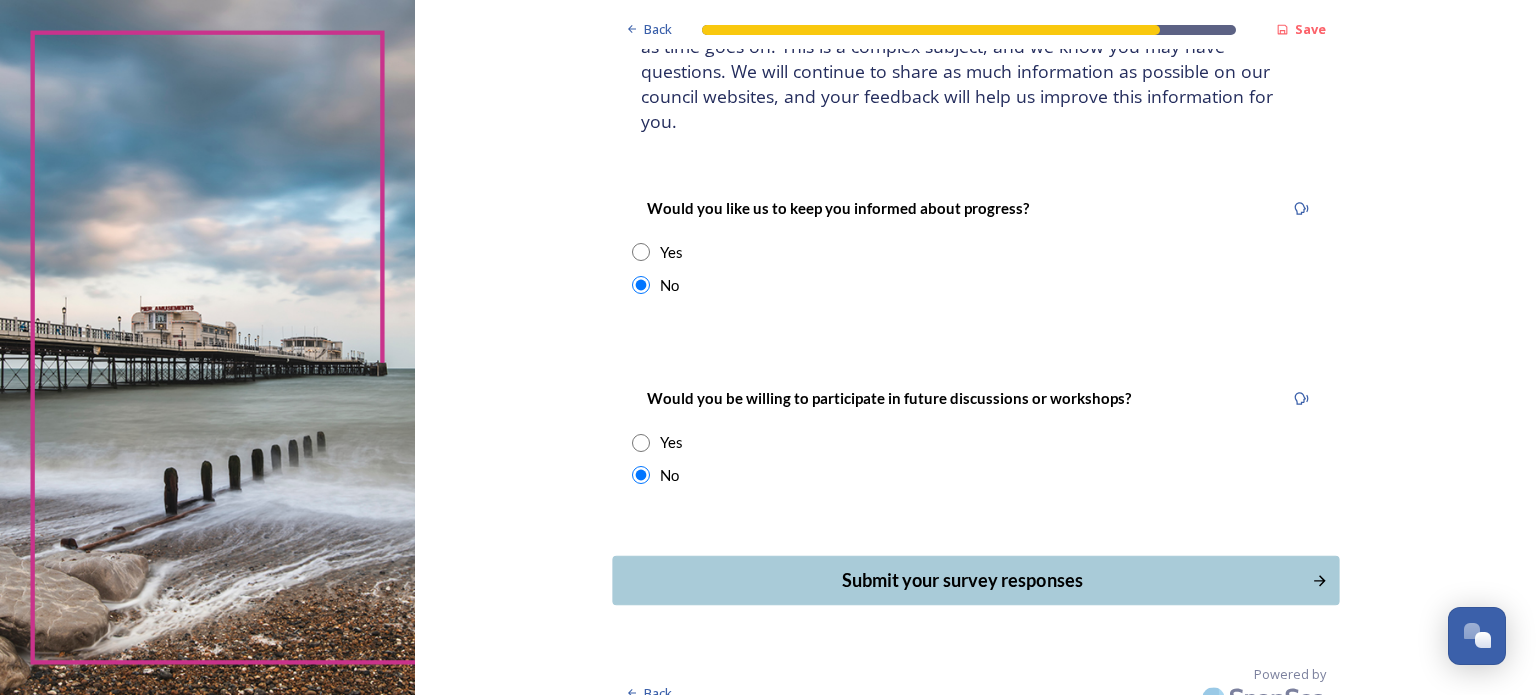 click on "Submit your survey responses" at bounding box center [961, 580] 